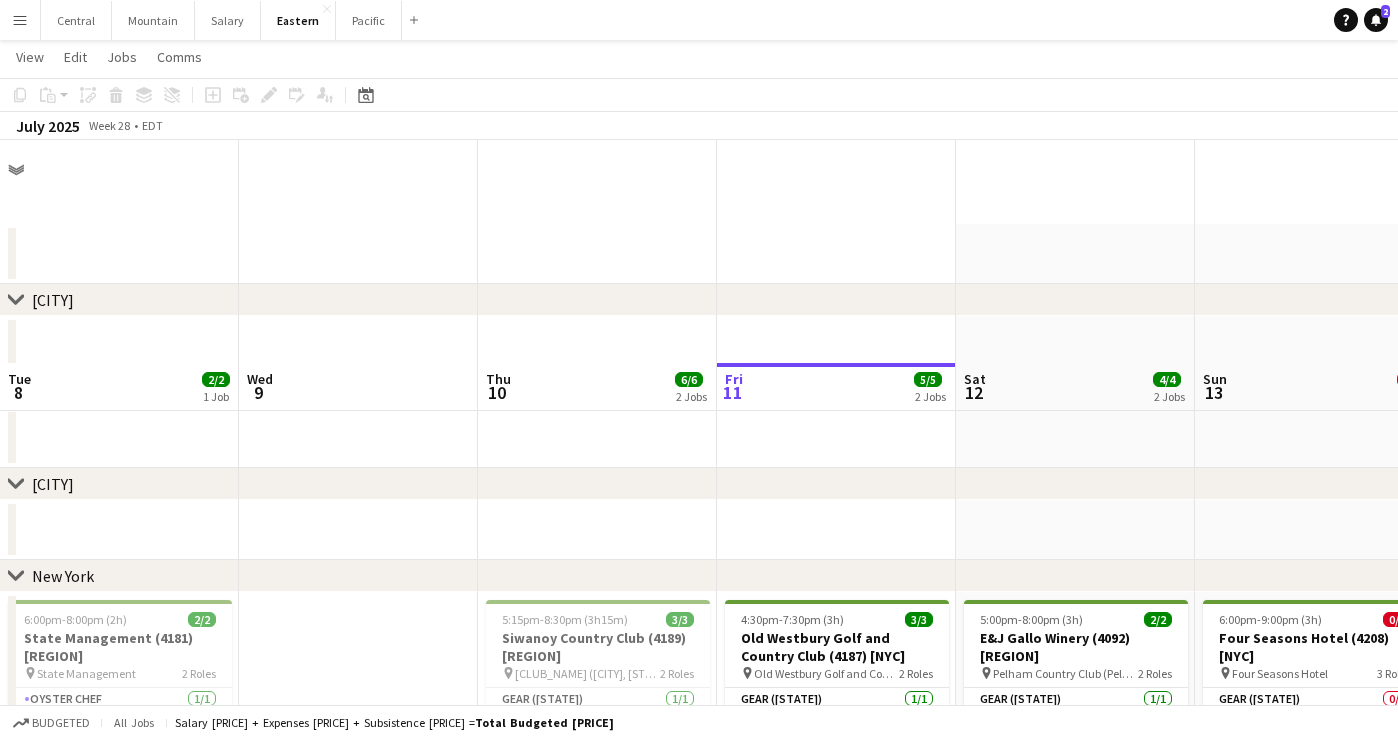 scroll, scrollTop: 223, scrollLeft: 0, axis: vertical 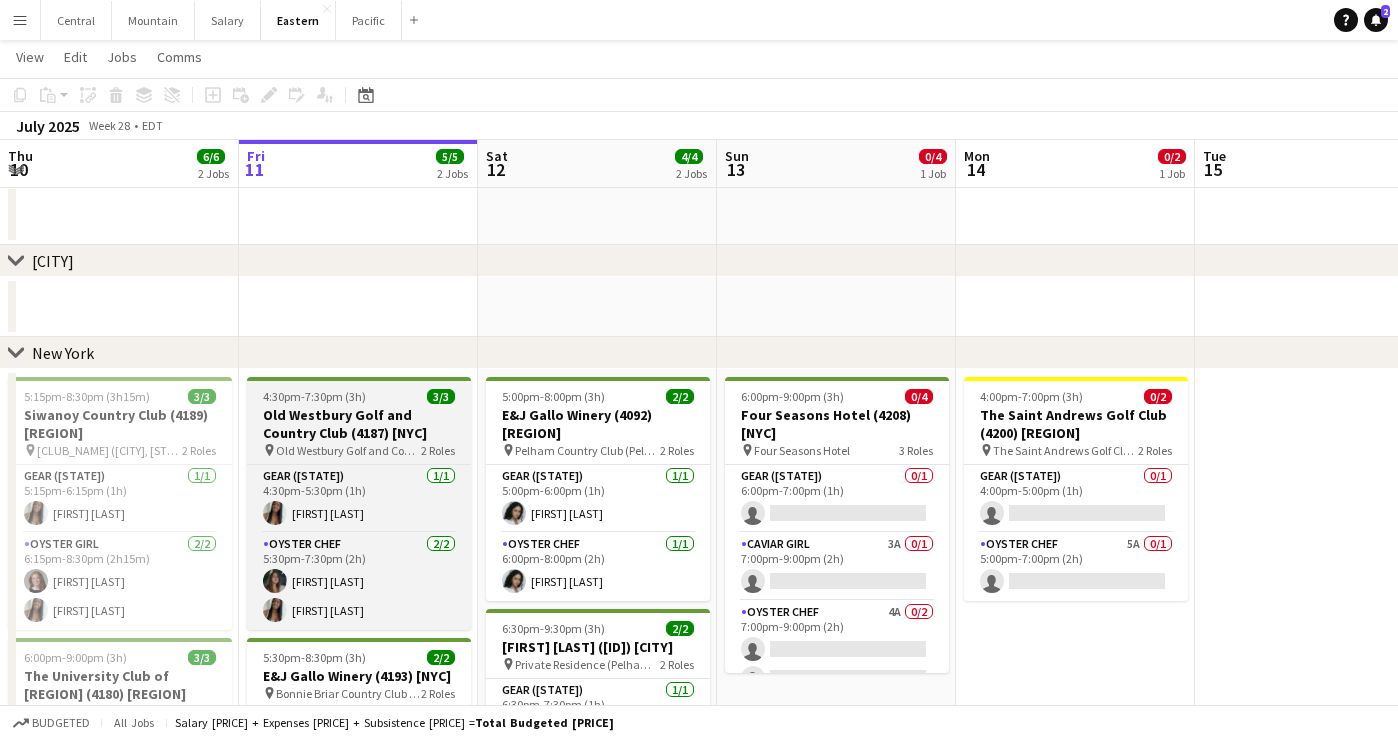 click on "Old Westbury Golf and Country Club (4187) [NYC]" at bounding box center [359, 424] 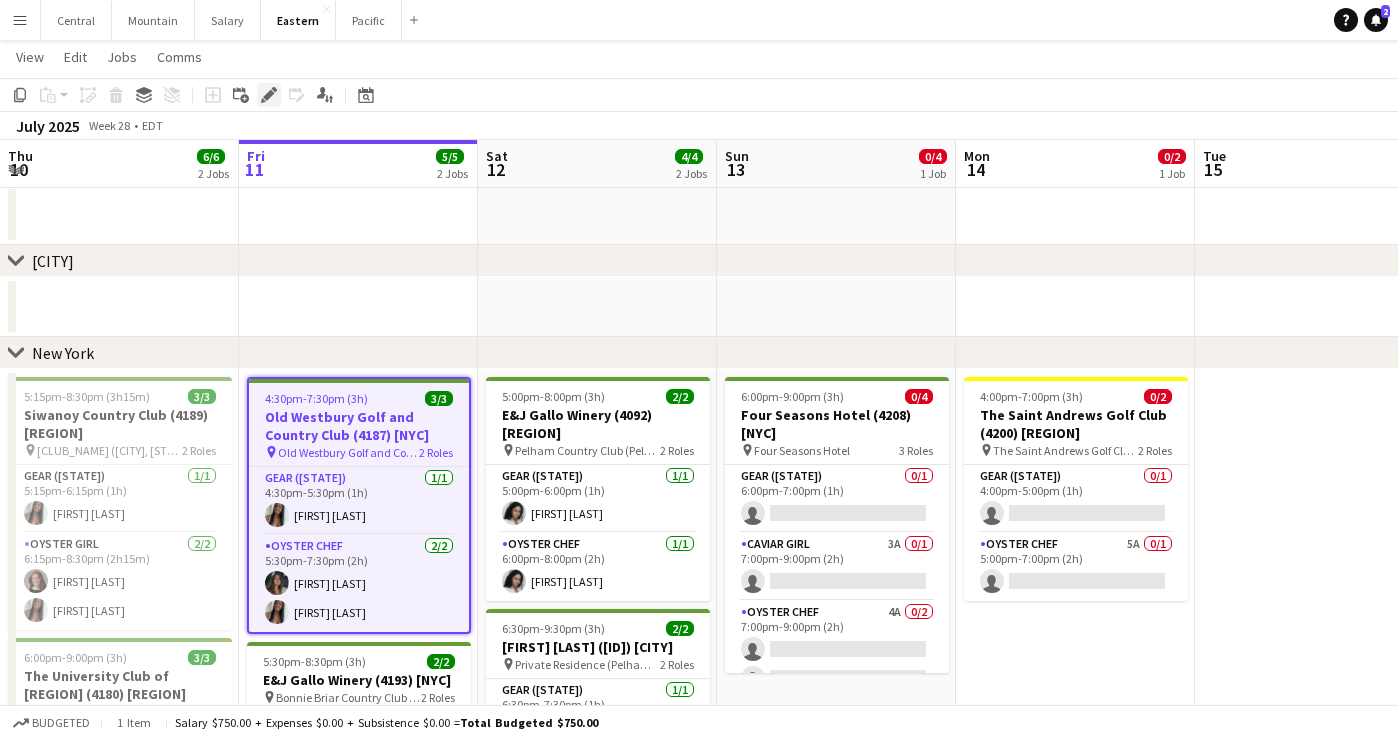 click on "Edit" at bounding box center (269, 95) 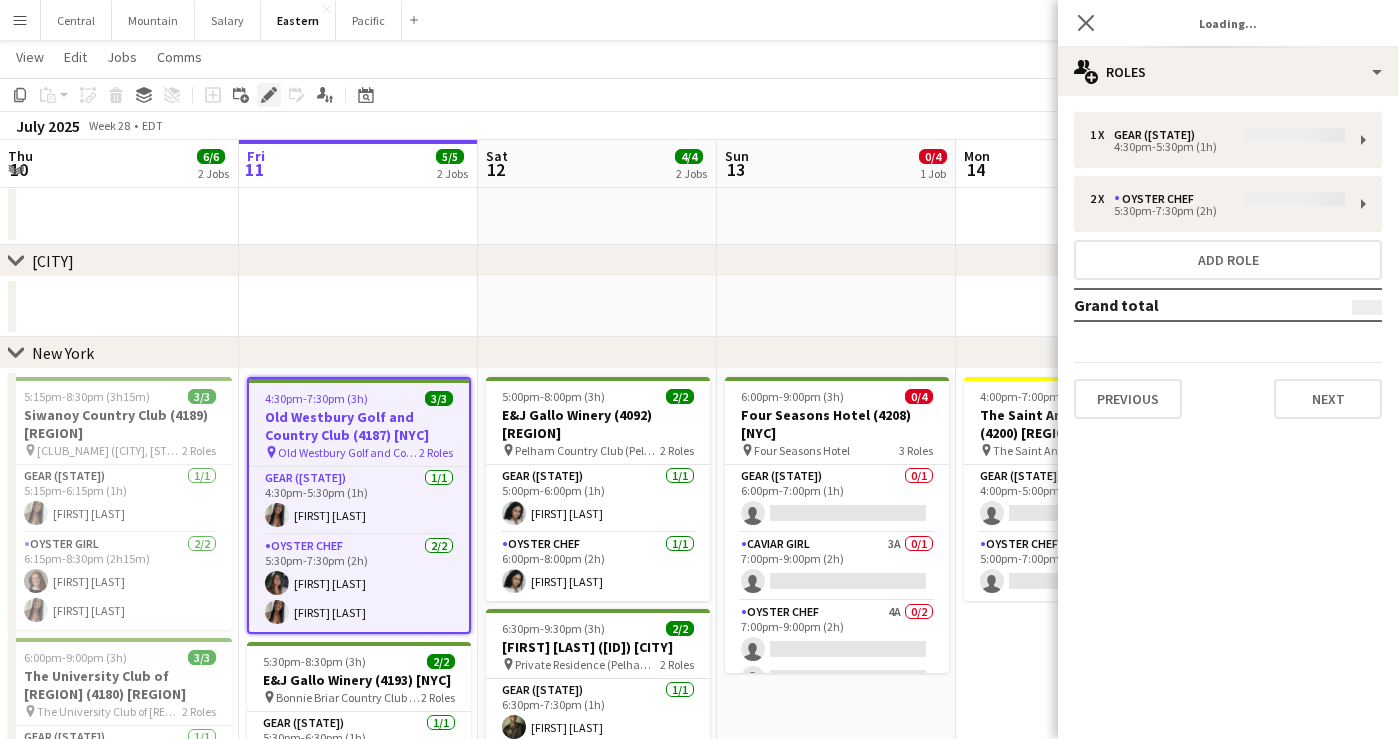 type on "**********" 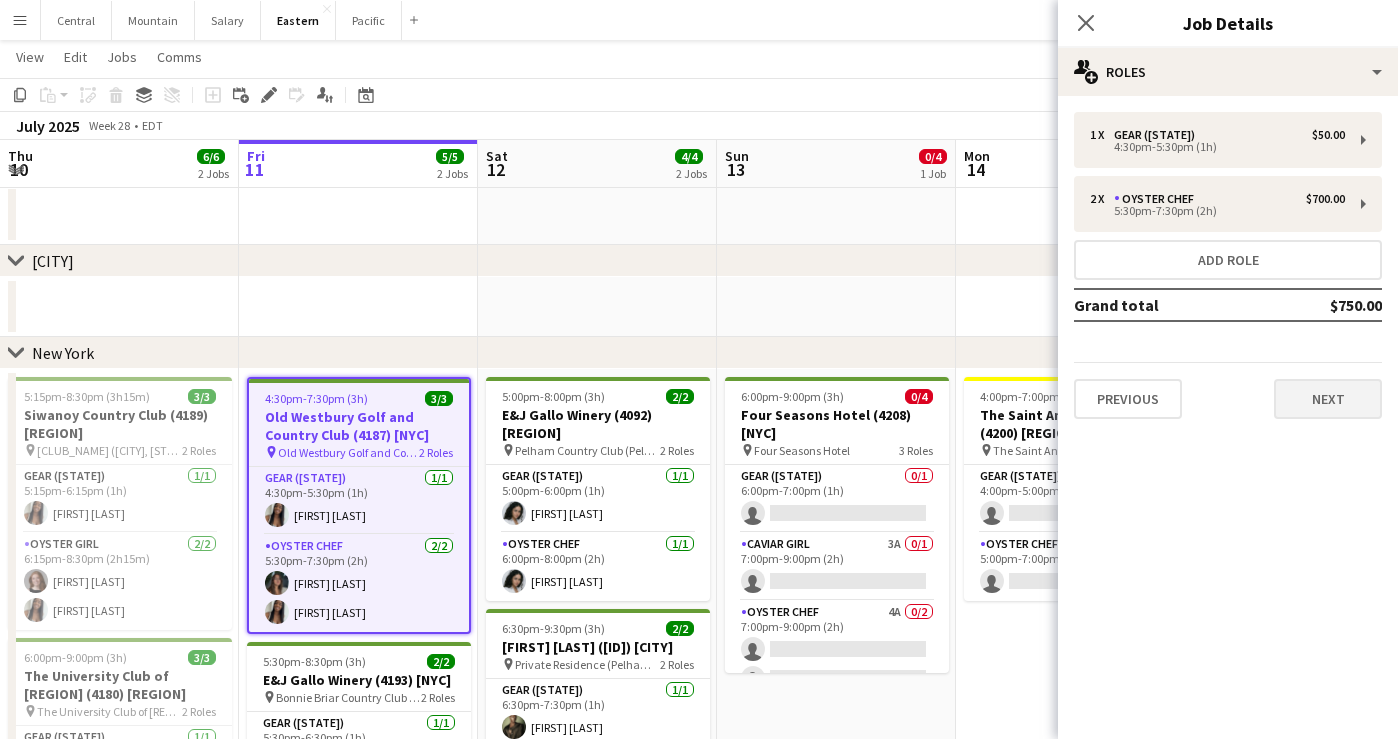 click on "Next" at bounding box center (1328, 399) 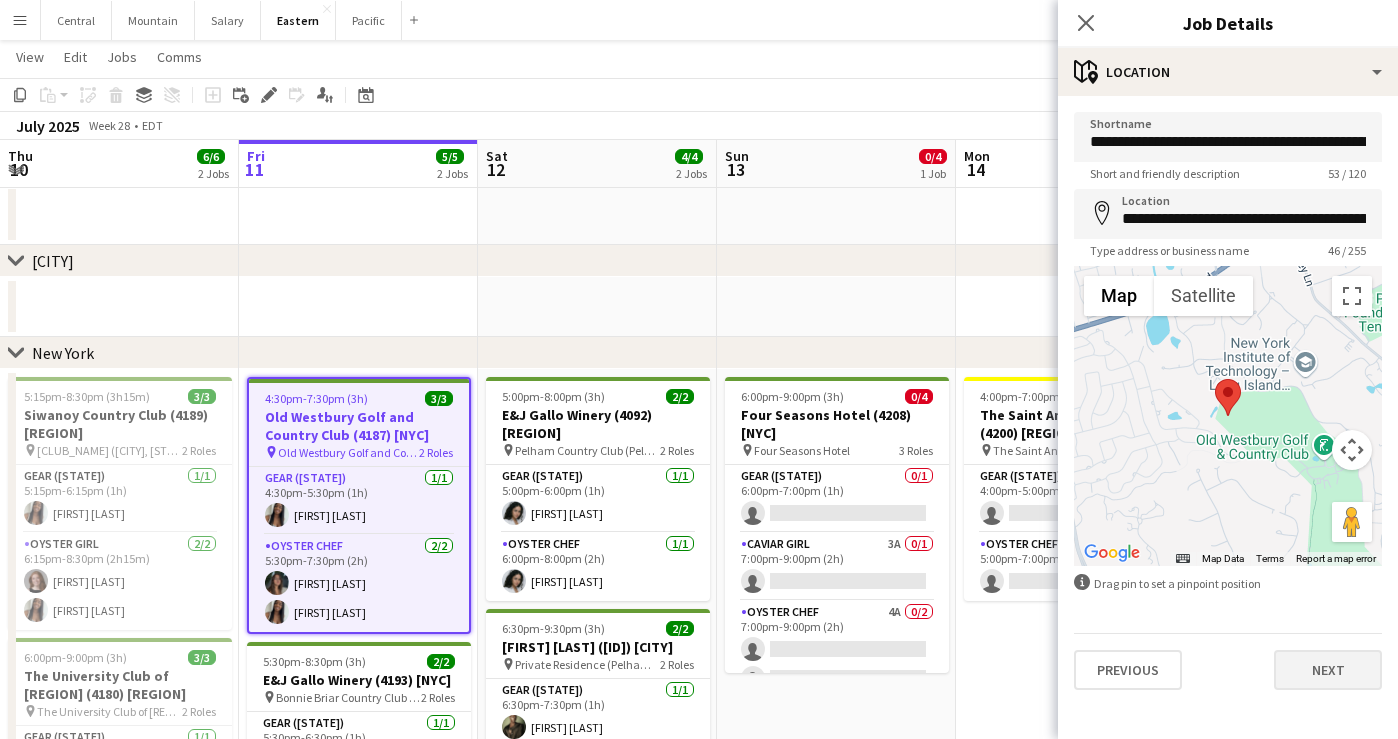 click on "Next" at bounding box center (1328, 670) 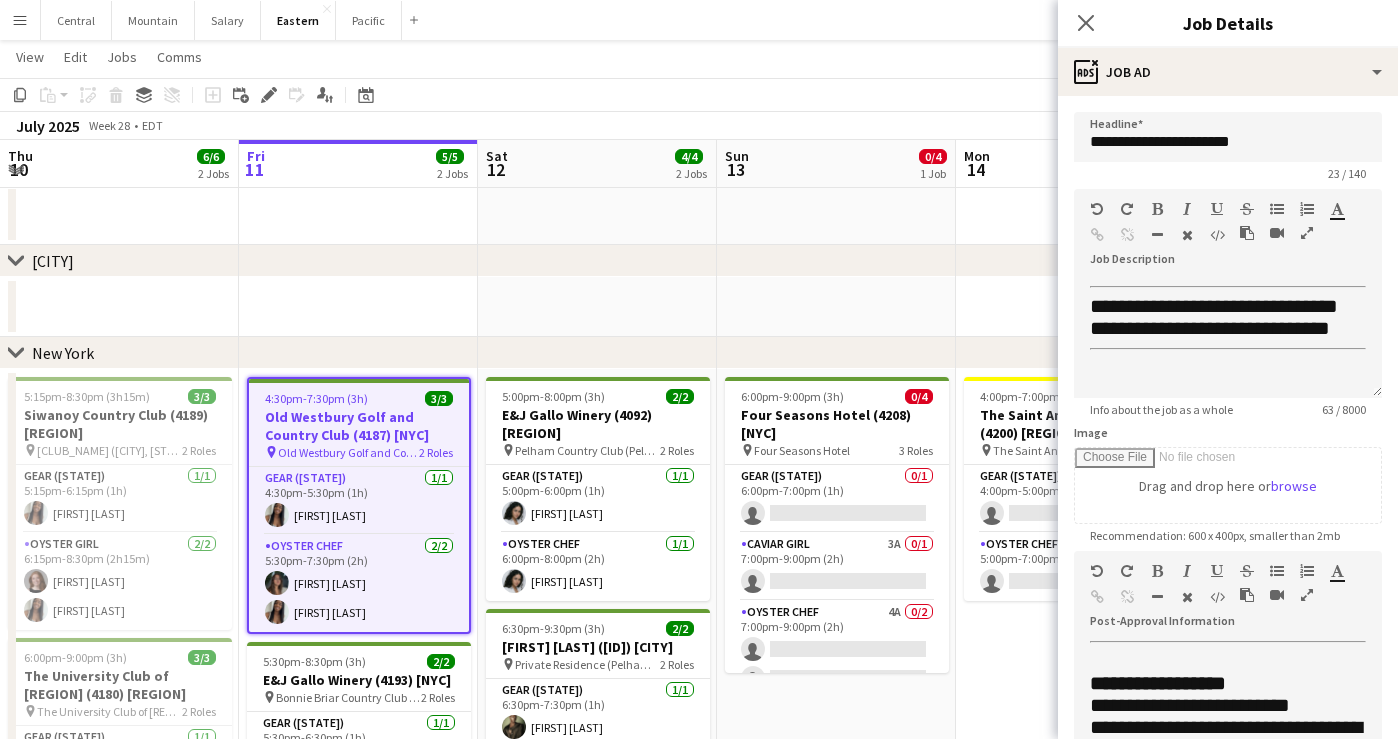 scroll, scrollTop: 12, scrollLeft: 0, axis: vertical 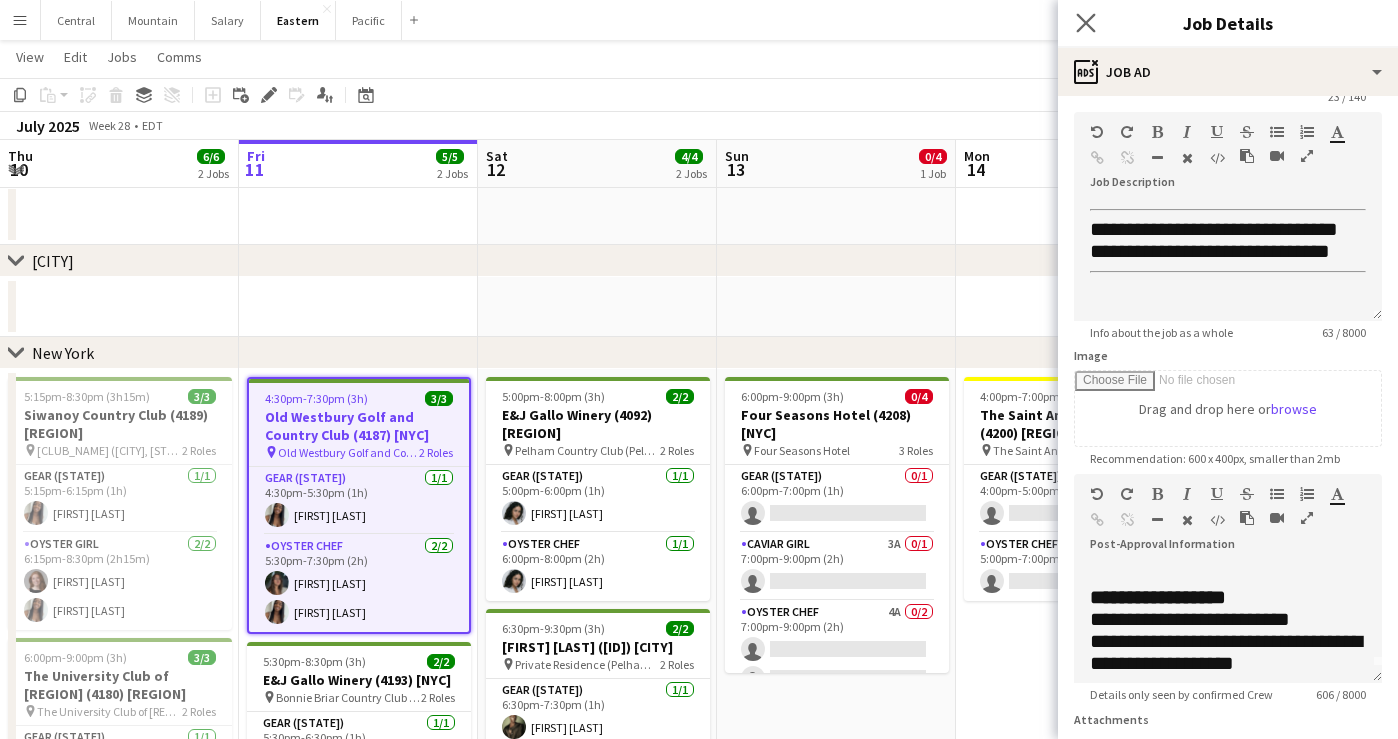 click on "Close pop-in" 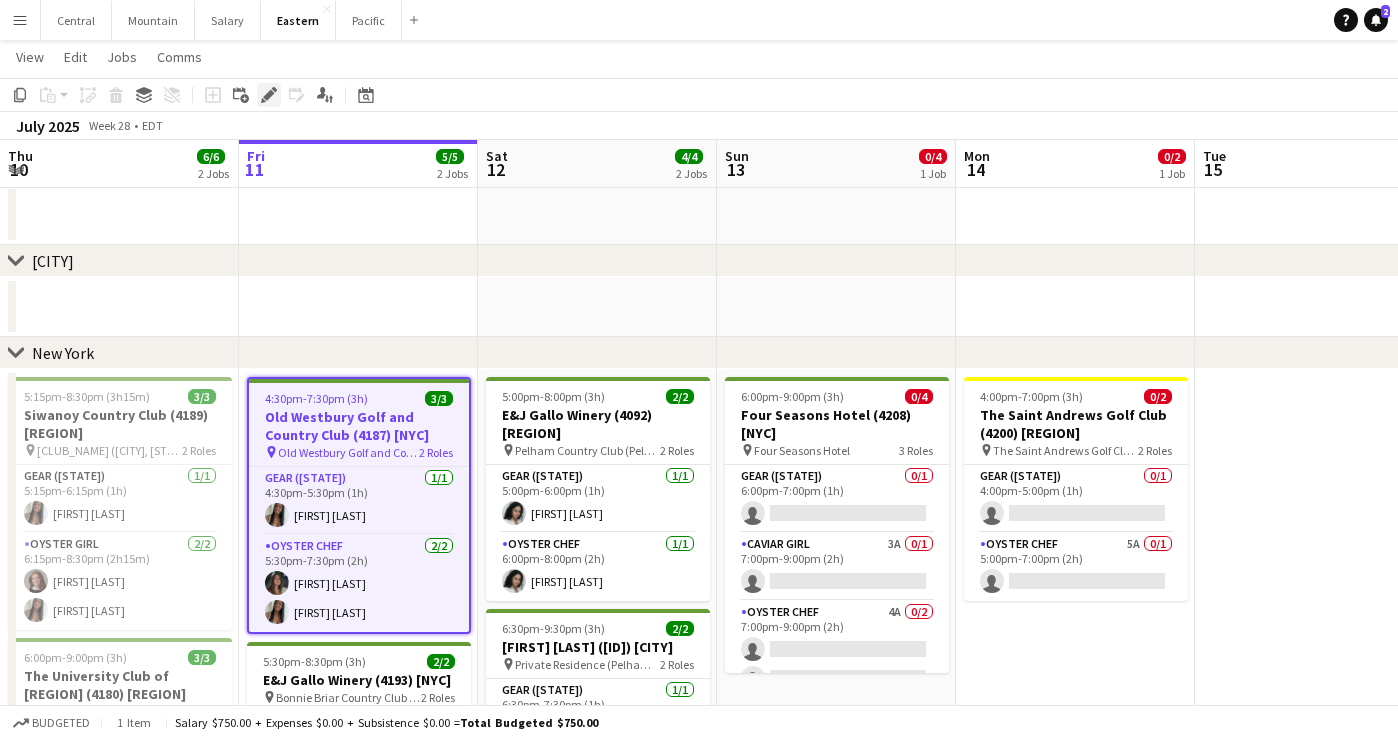 click on "Edit" 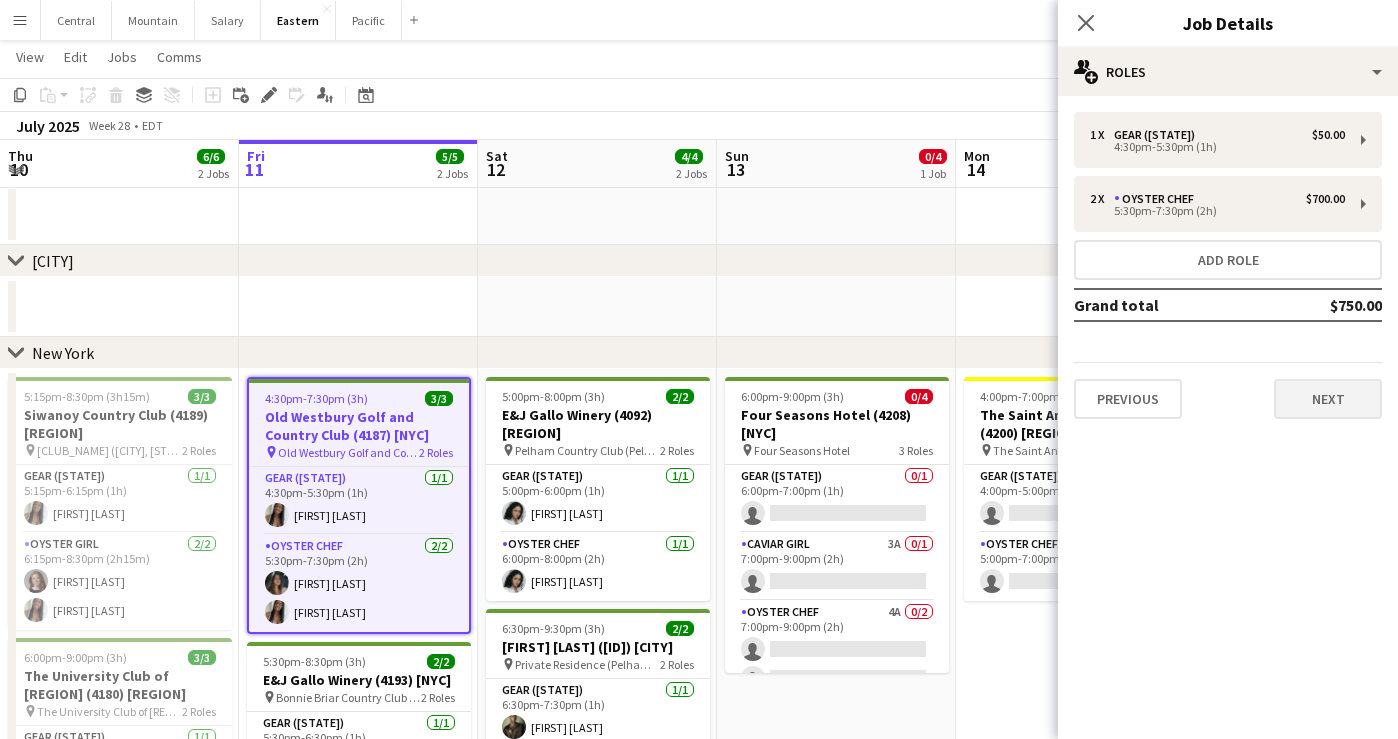 click on "Next" at bounding box center [1328, 399] 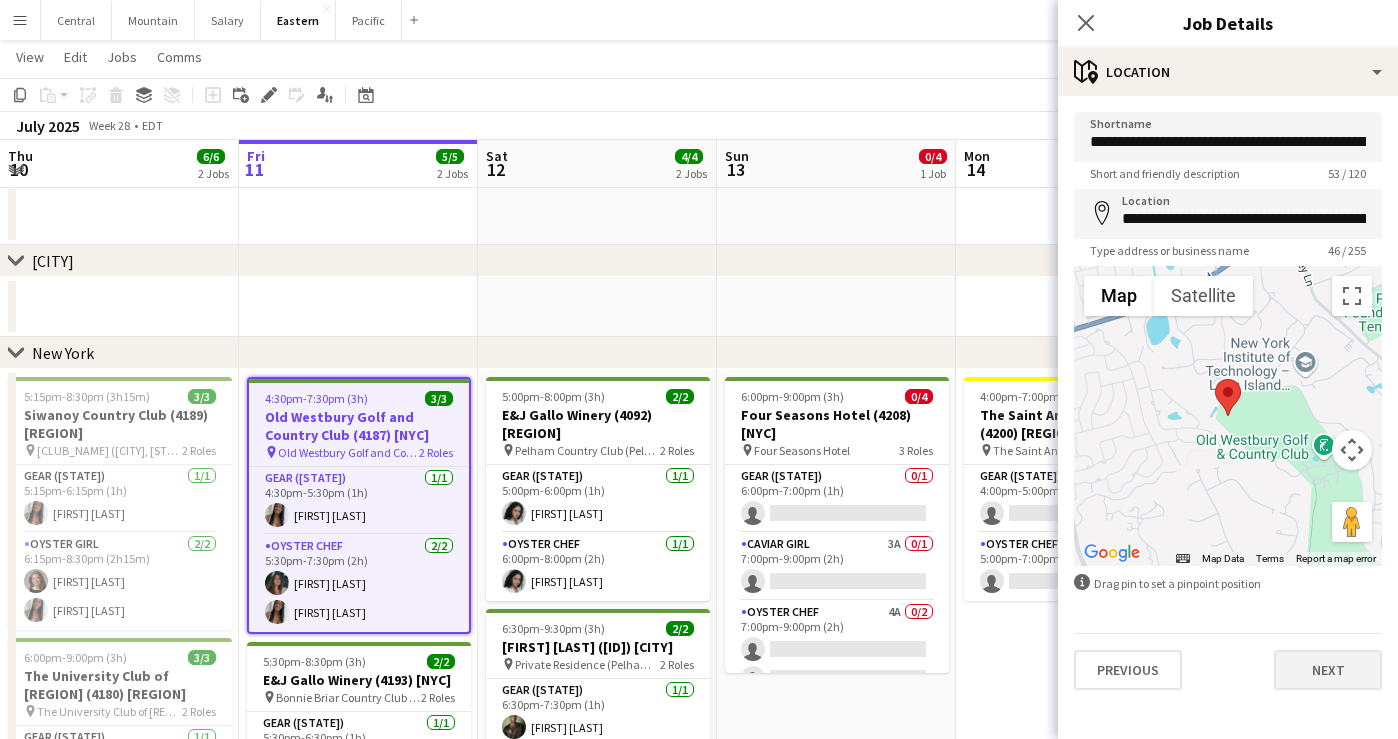 click on "Next" at bounding box center (1328, 670) 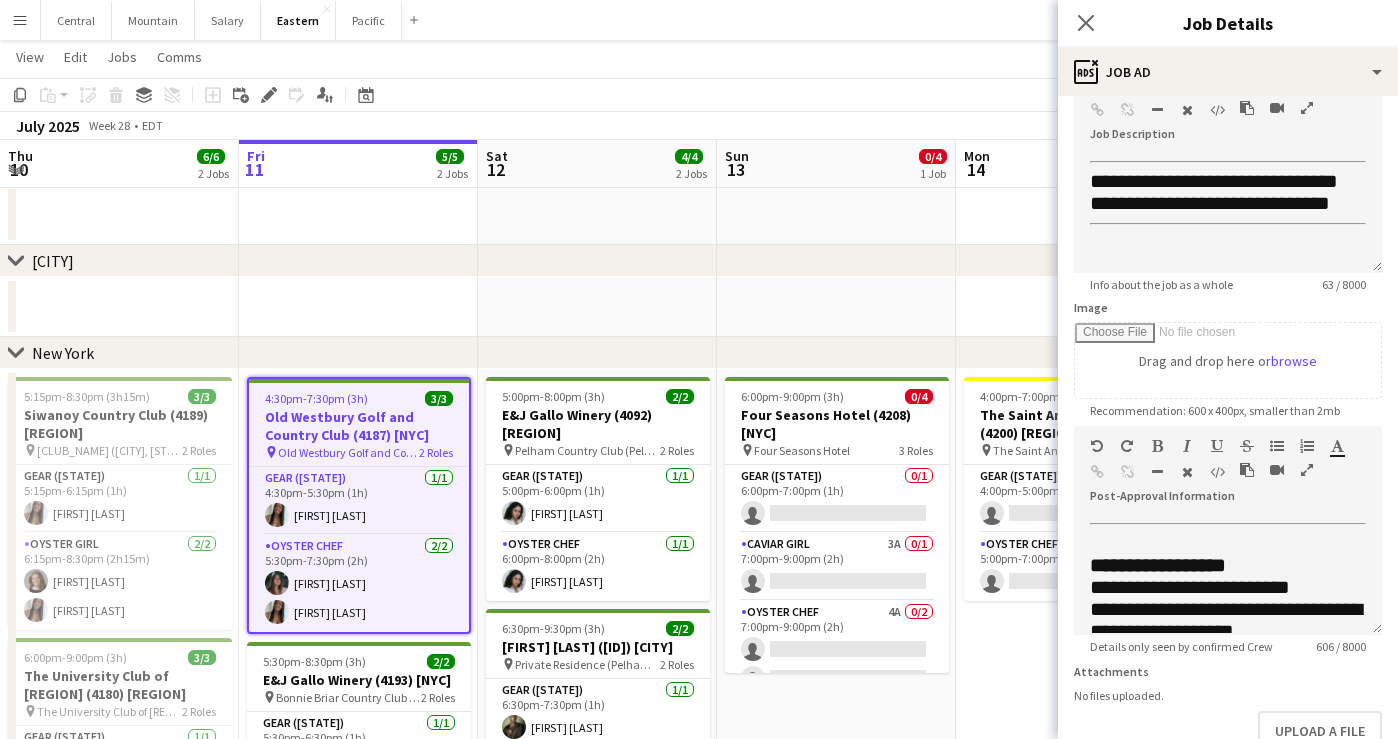scroll, scrollTop: 147, scrollLeft: 0, axis: vertical 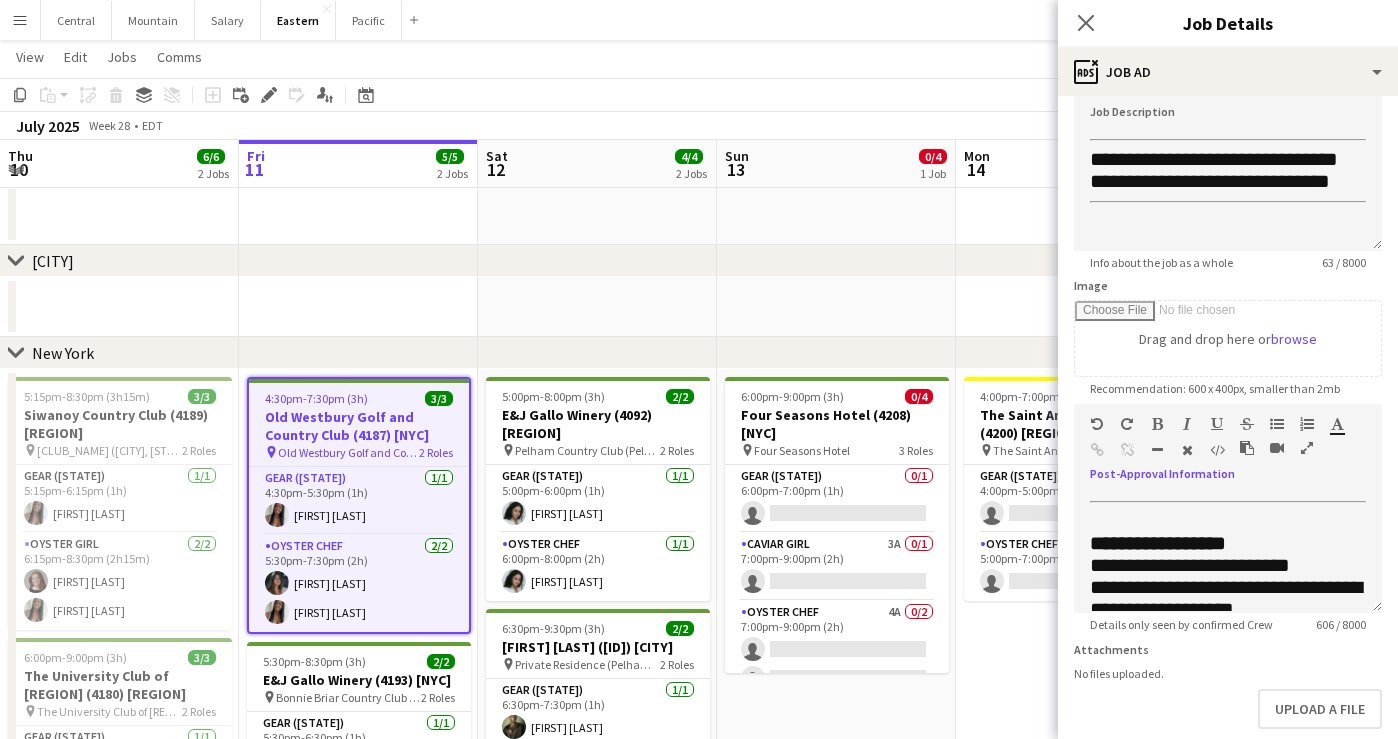 click at bounding box center [1307, 448] 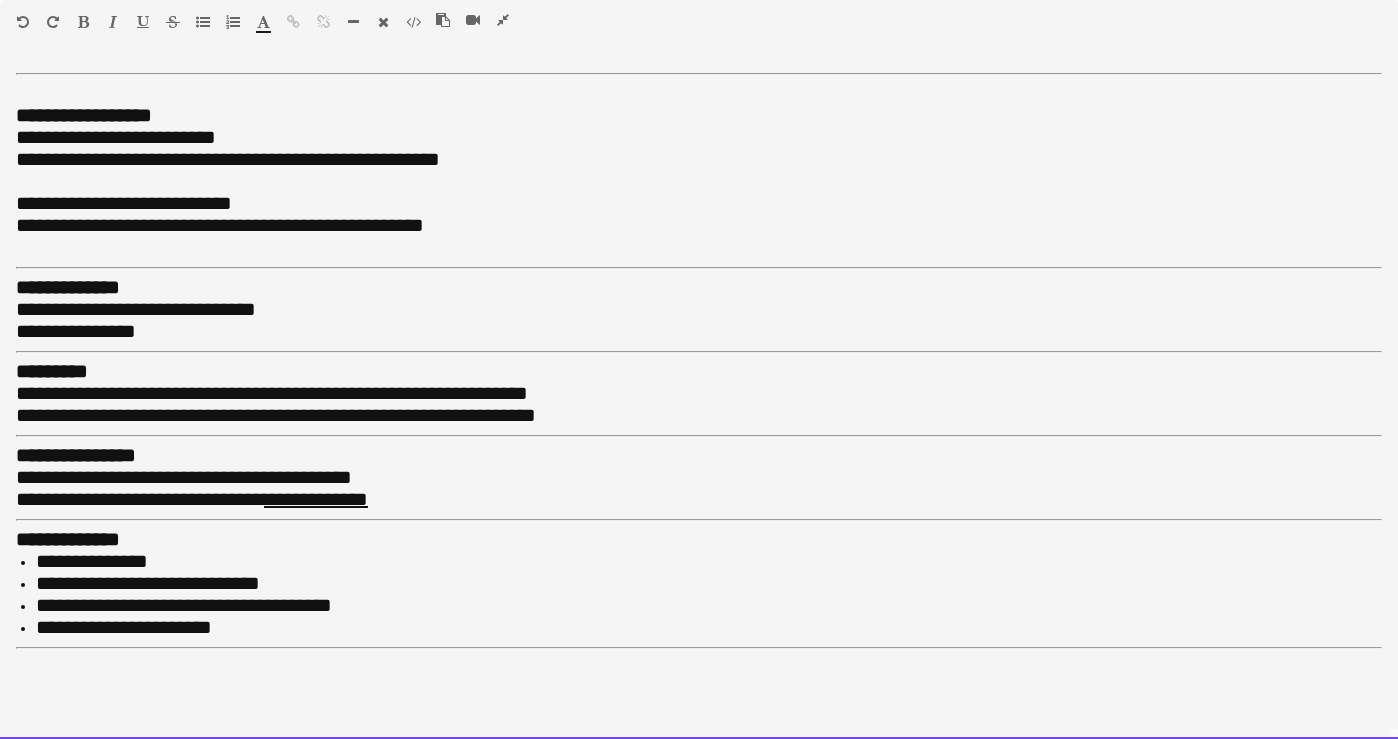 click on "**********" at bounding box center (699, 226) 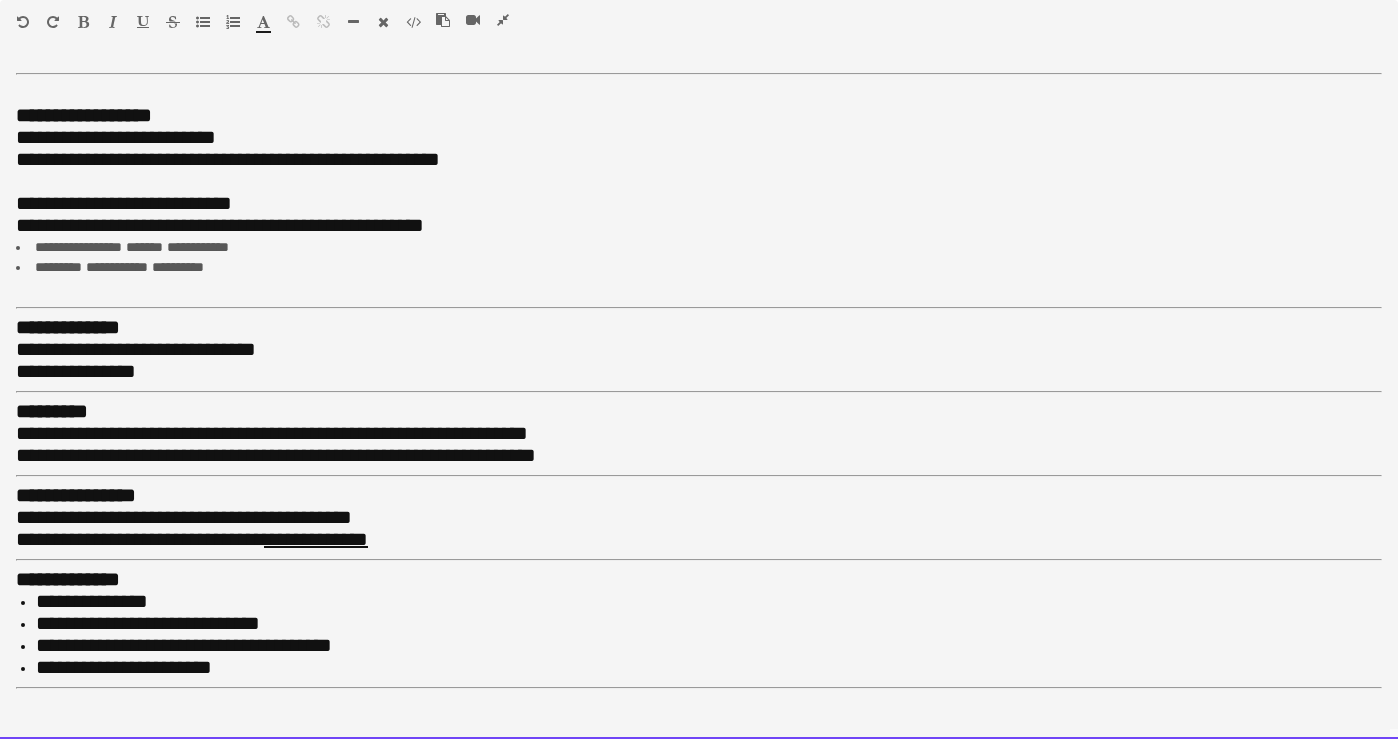 click on "**********" at bounding box center (140, 225) 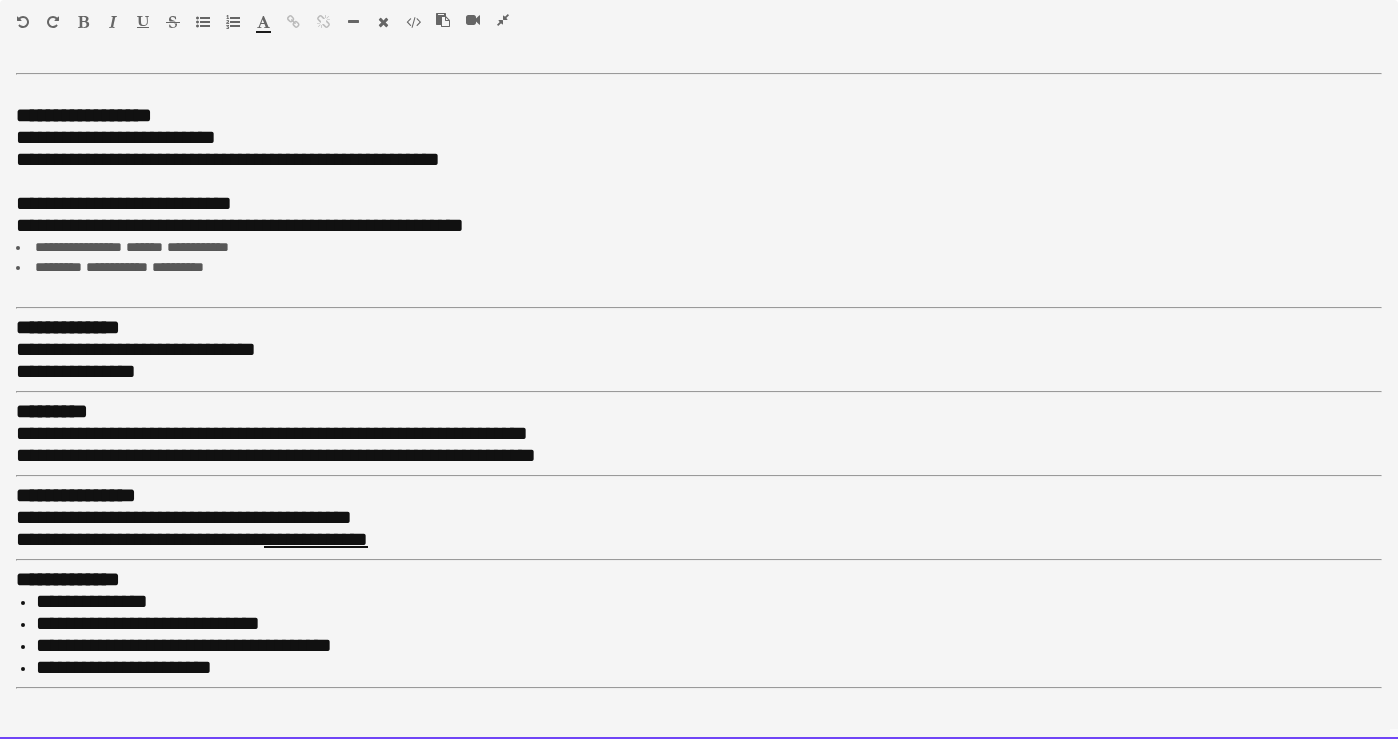 click on "**********" at bounding box center [384, 225] 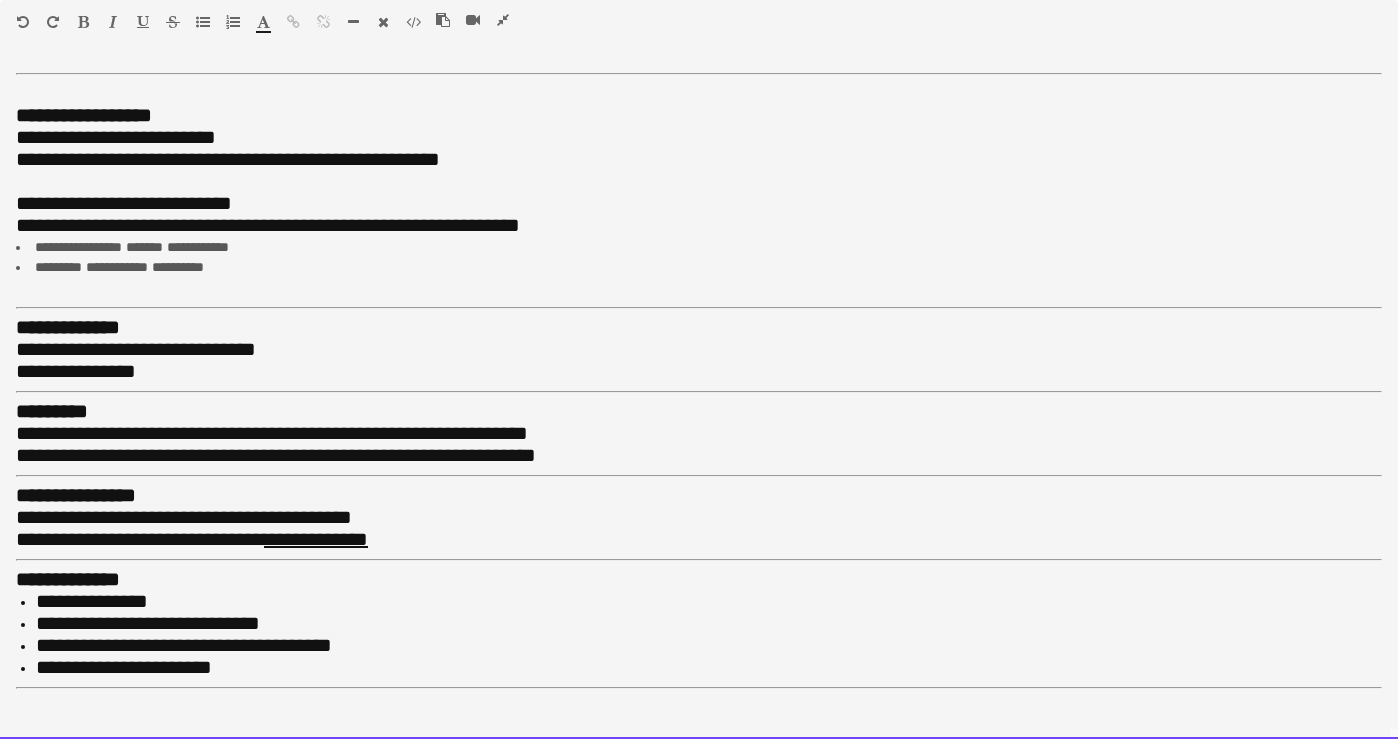 click on "**********" at bounding box center [160, 225] 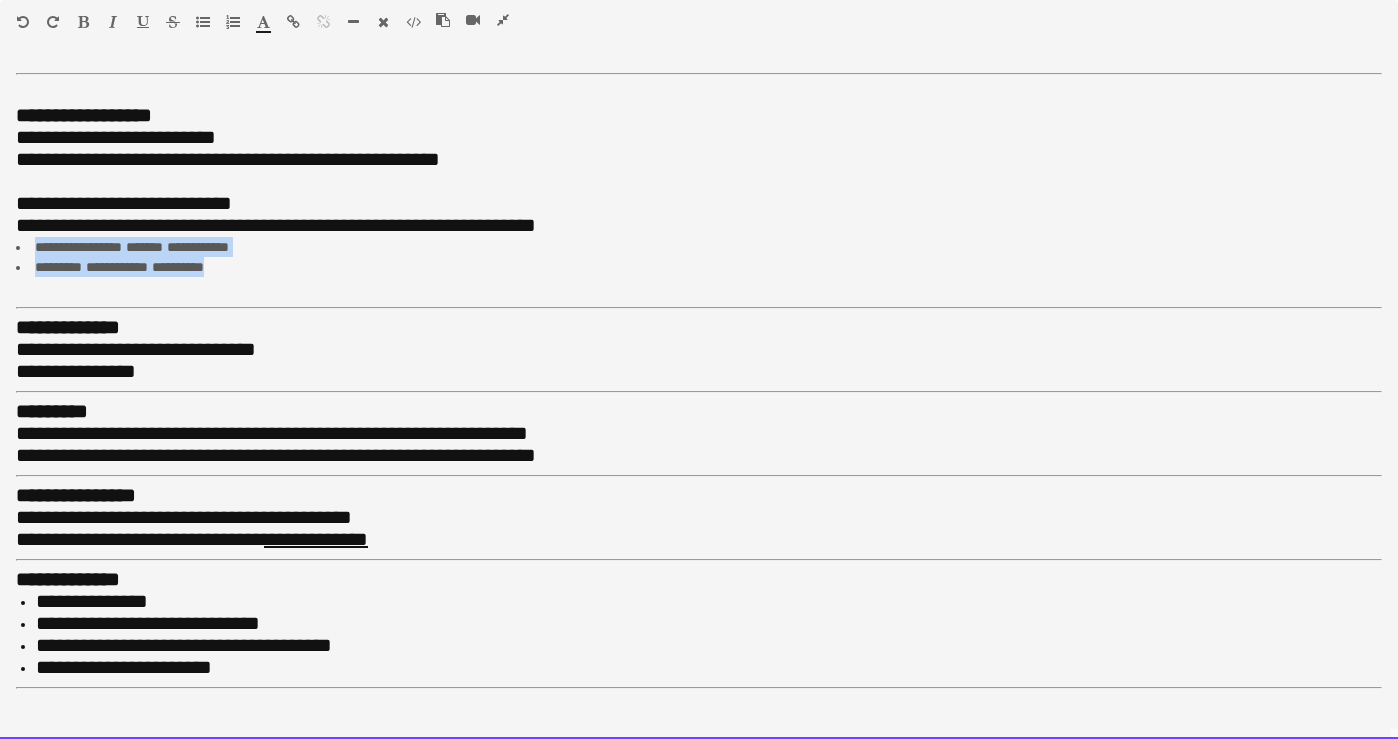 drag, startPoint x: 247, startPoint y: 256, endPoint x: -36, endPoint y: 244, distance: 283.2543 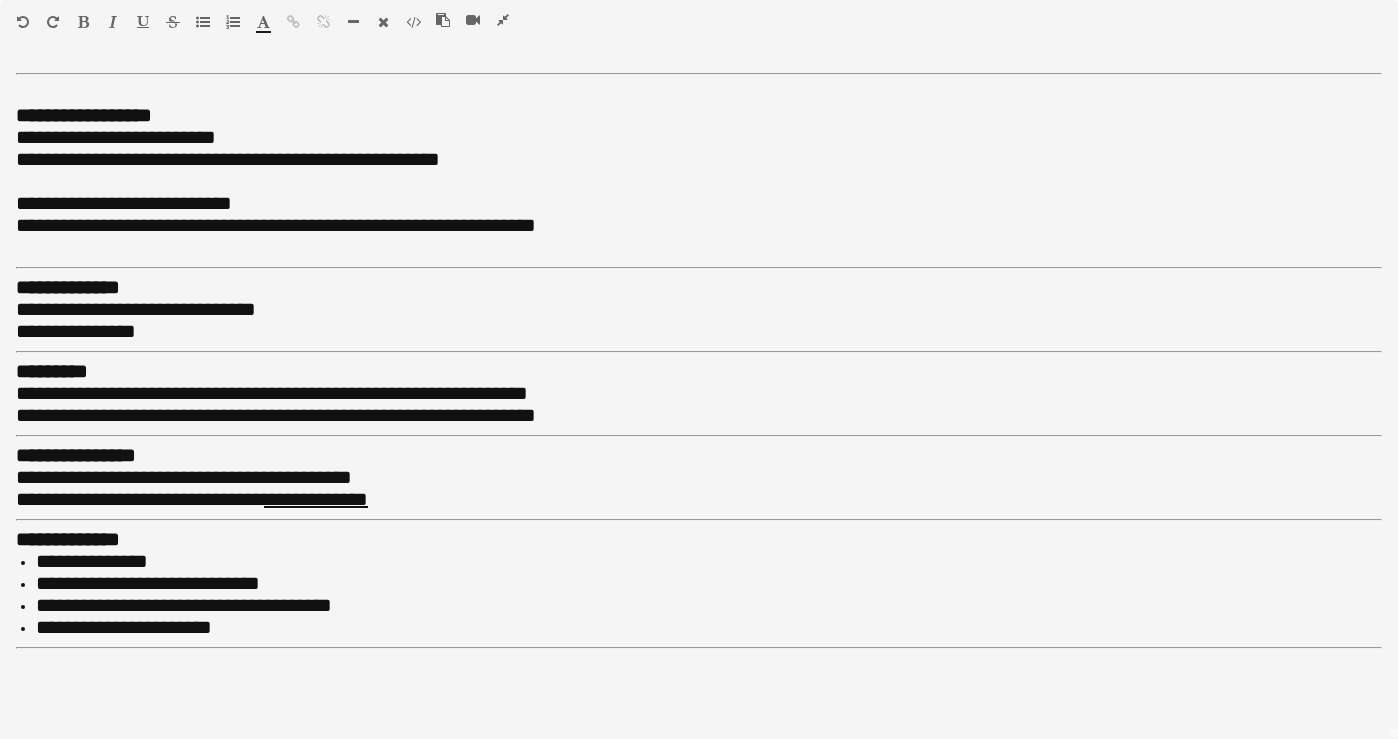 click at bounding box center (503, 20) 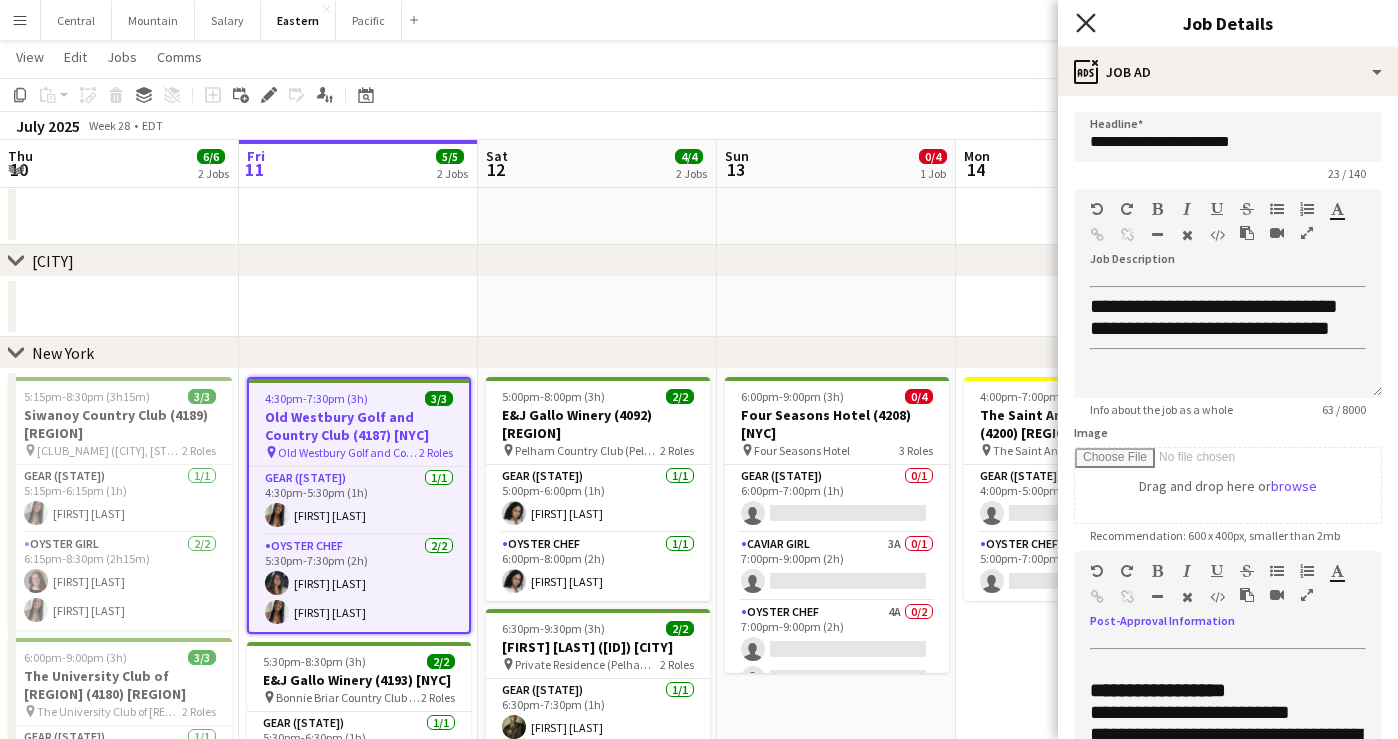 click 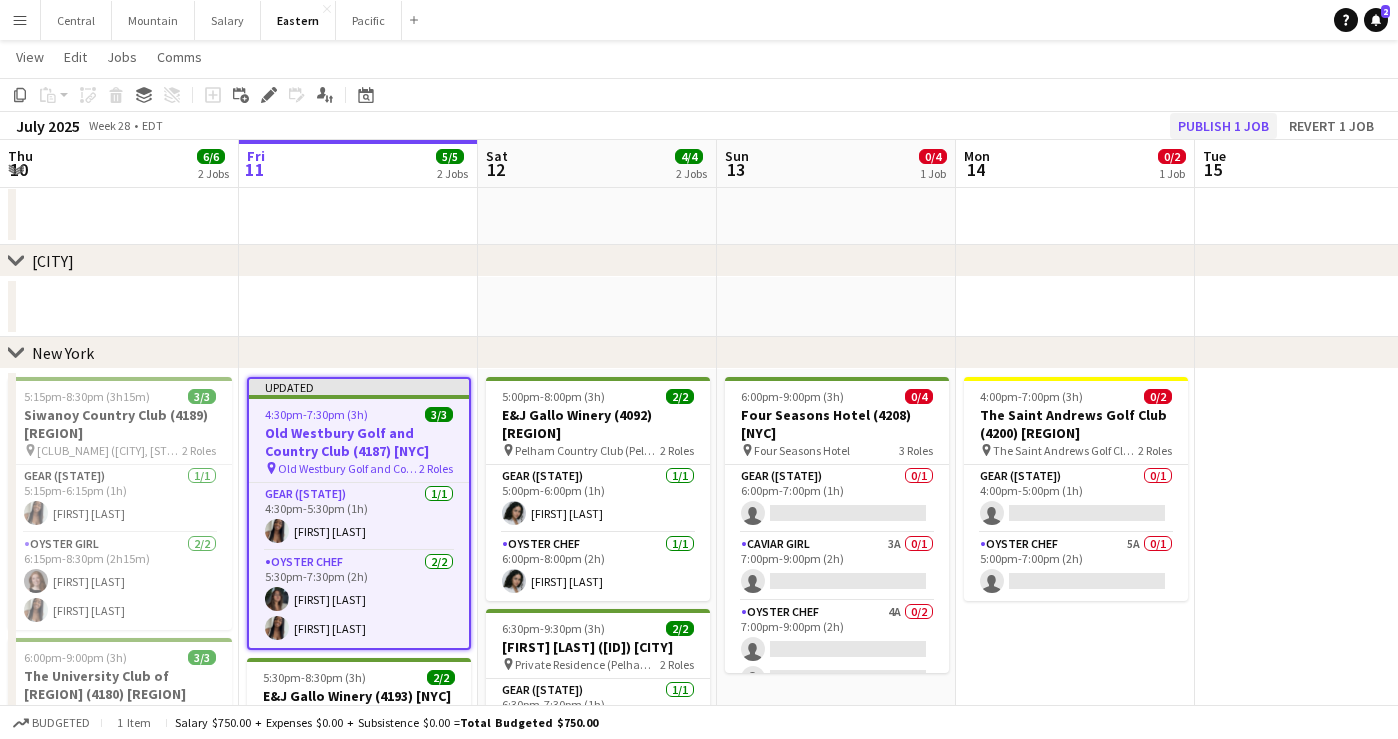 click on "Publish 1 job" 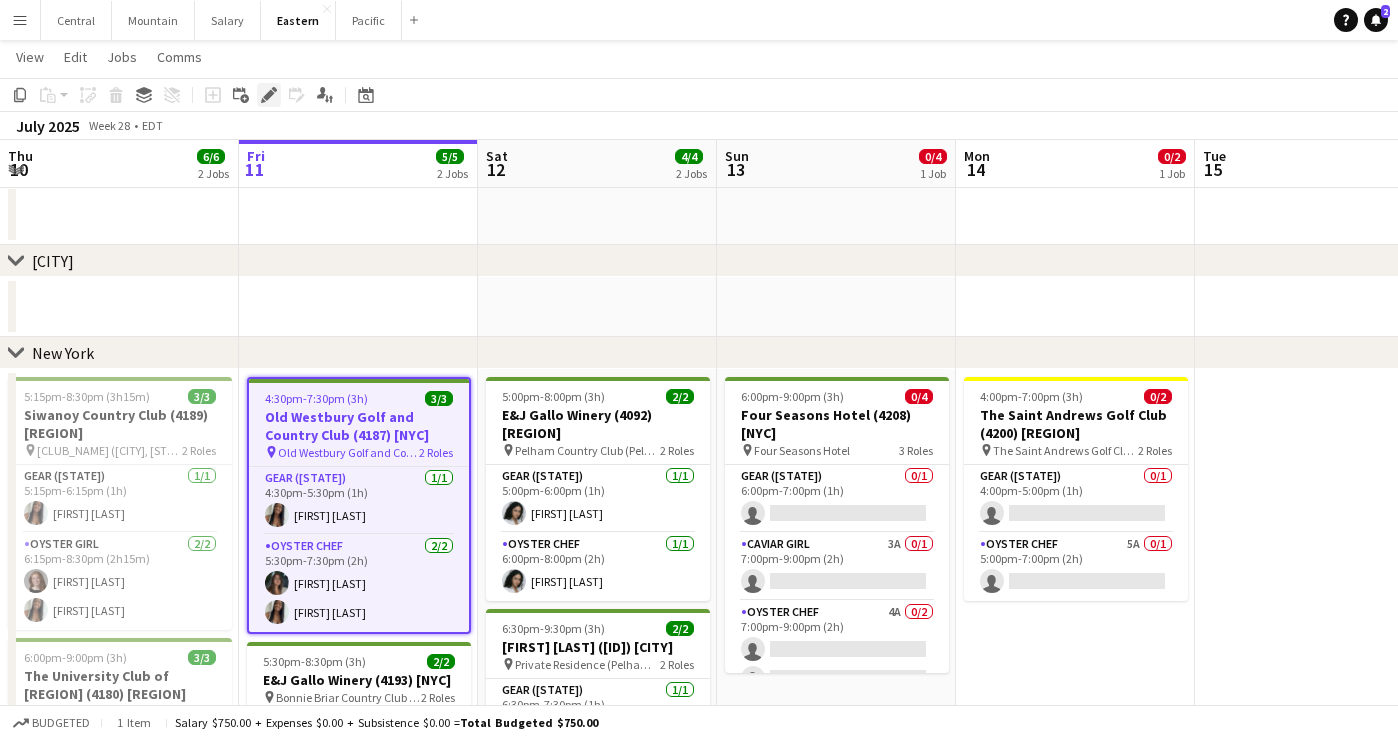 click 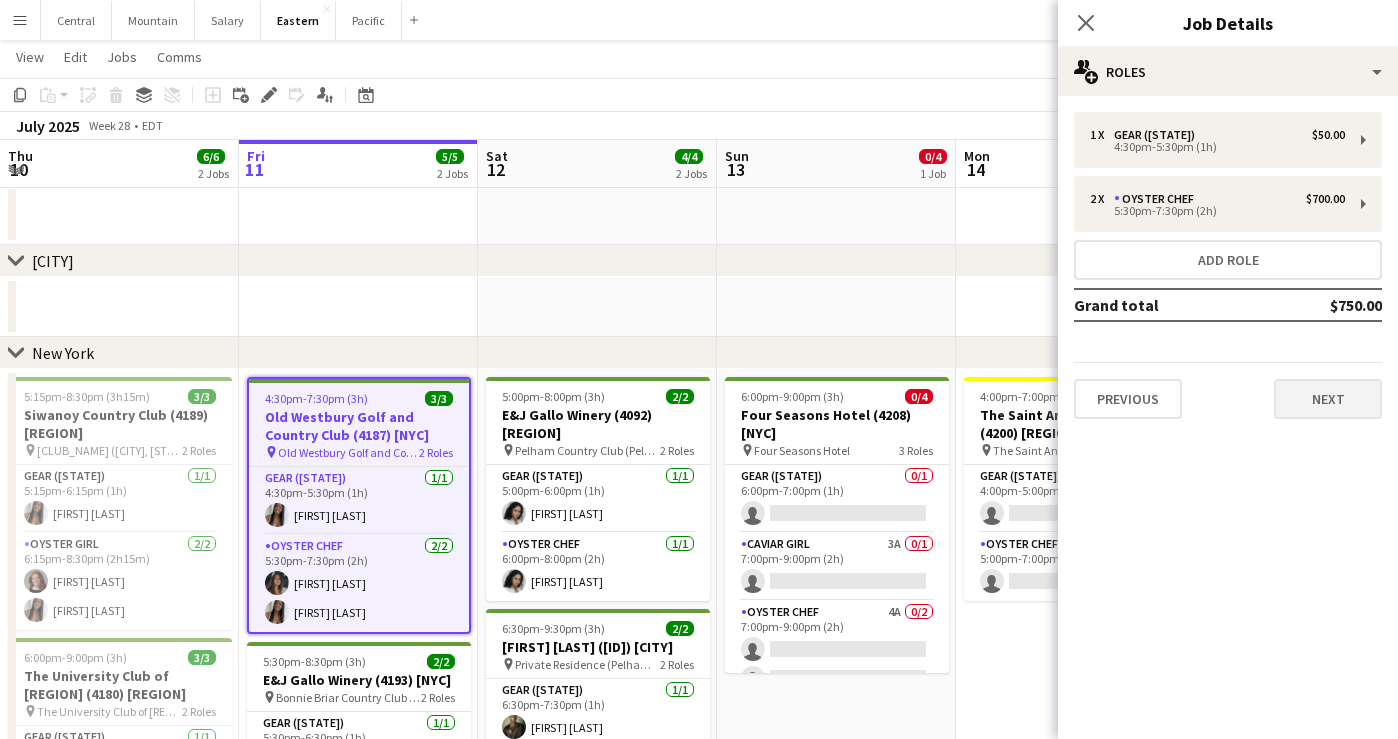 click on "Next" at bounding box center [1328, 399] 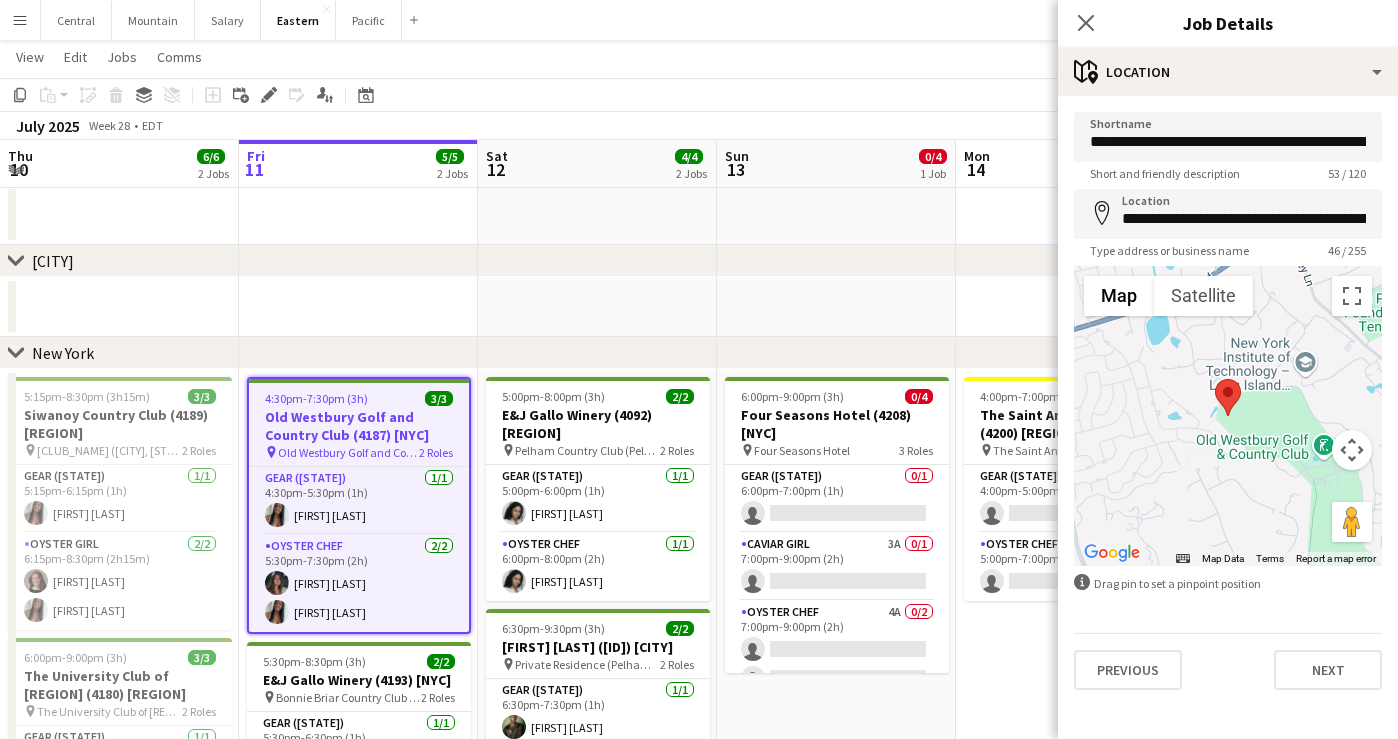 click on "Previous   Next" at bounding box center [1228, 661] 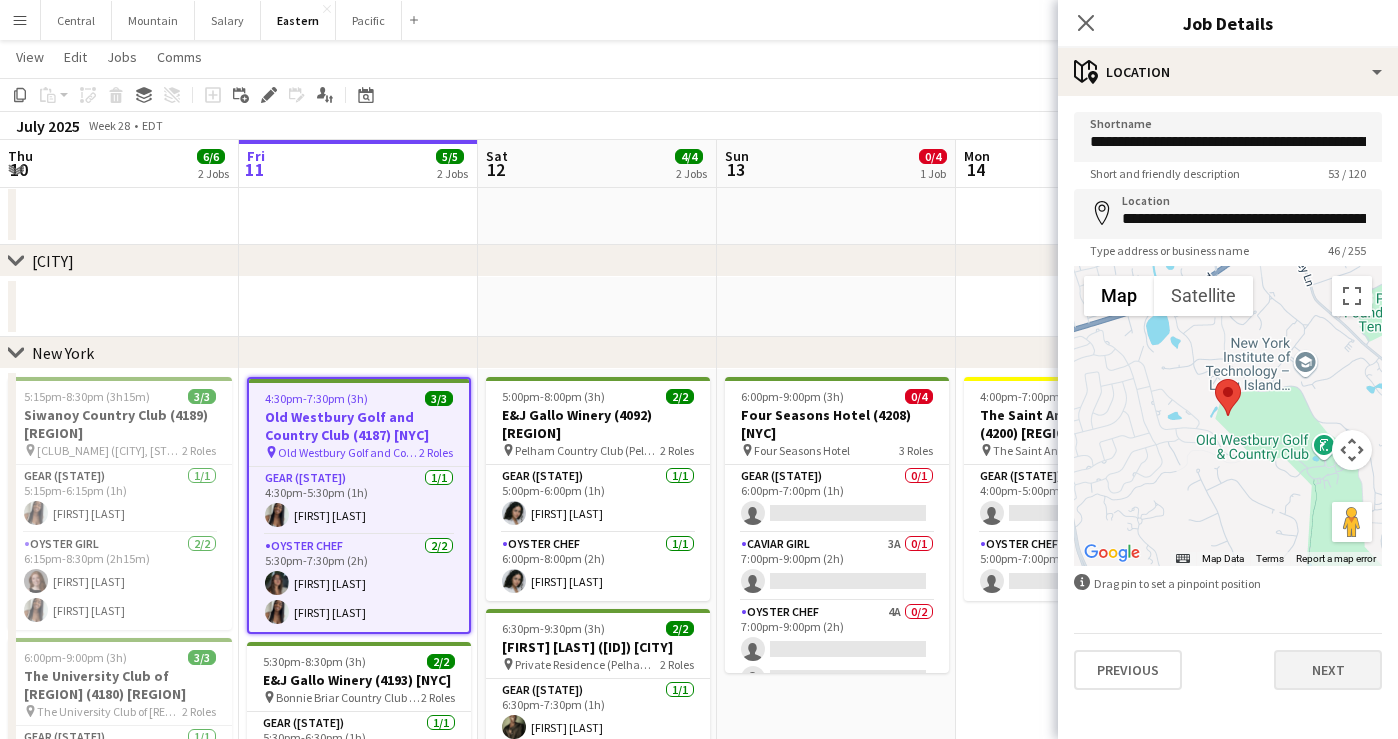 click on "Next" at bounding box center [1328, 670] 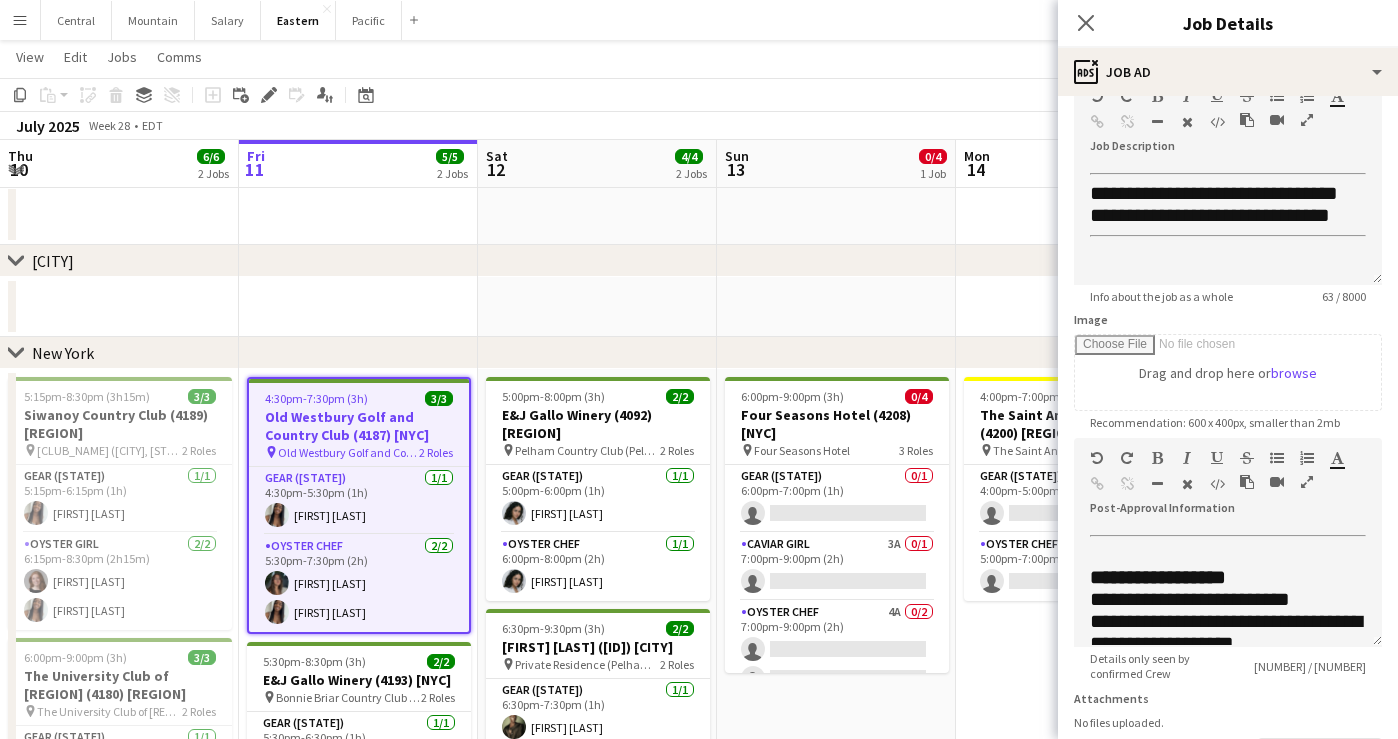scroll, scrollTop: 116, scrollLeft: 0, axis: vertical 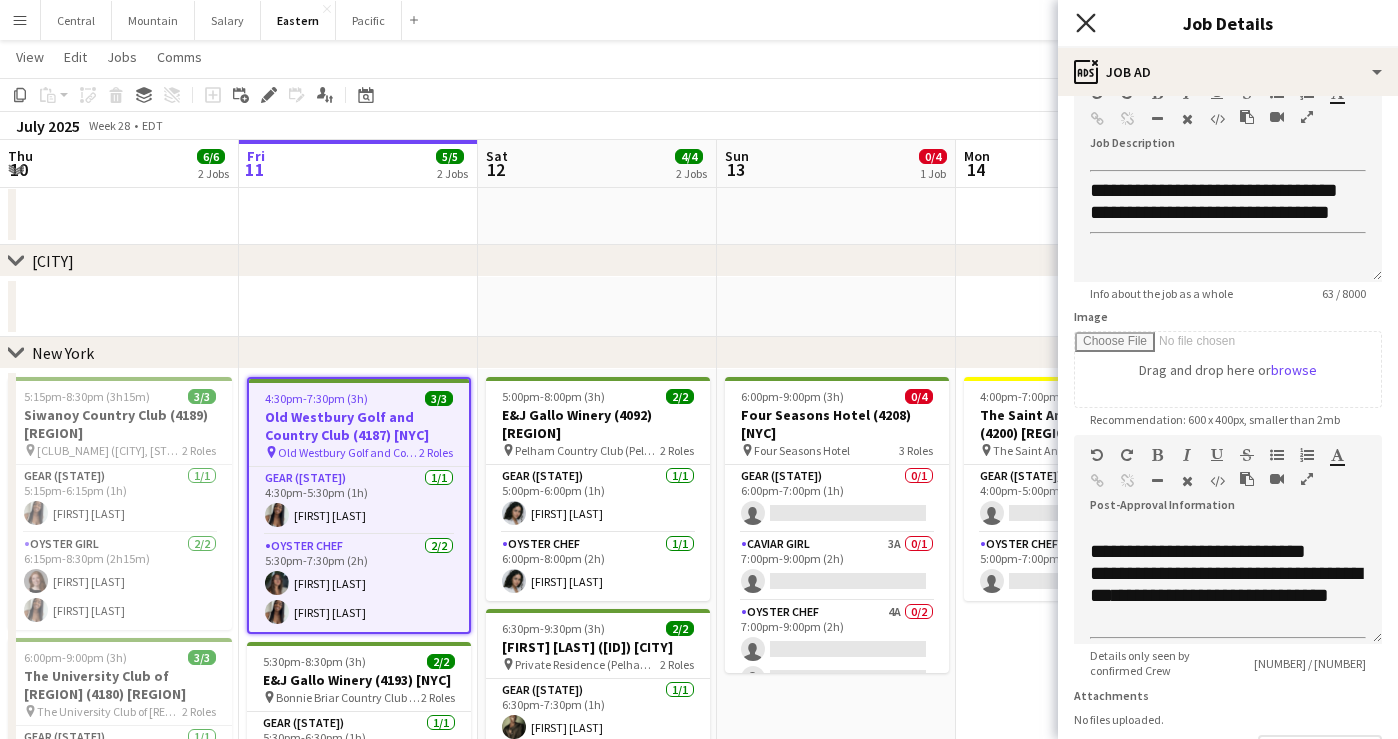click on "Close pop-in" 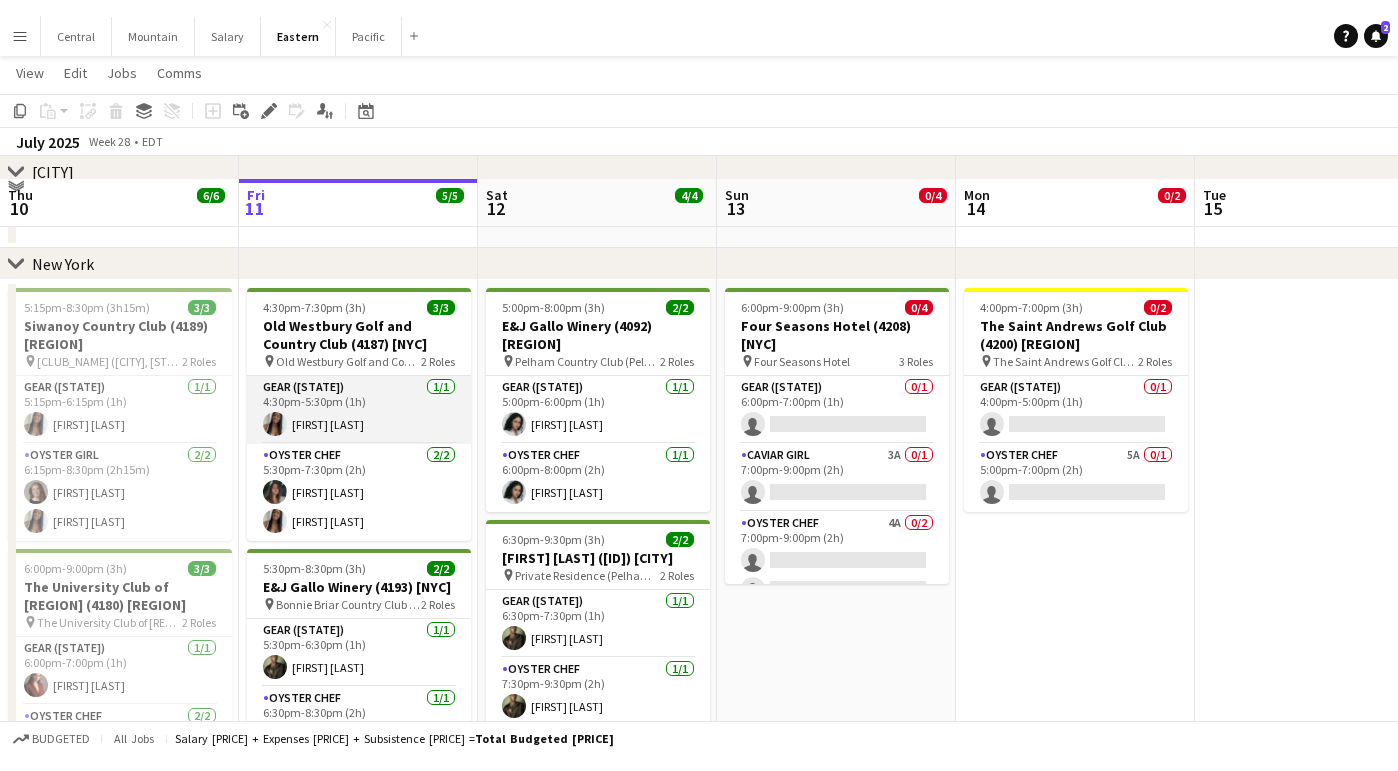 scroll, scrollTop: 377, scrollLeft: 0, axis: vertical 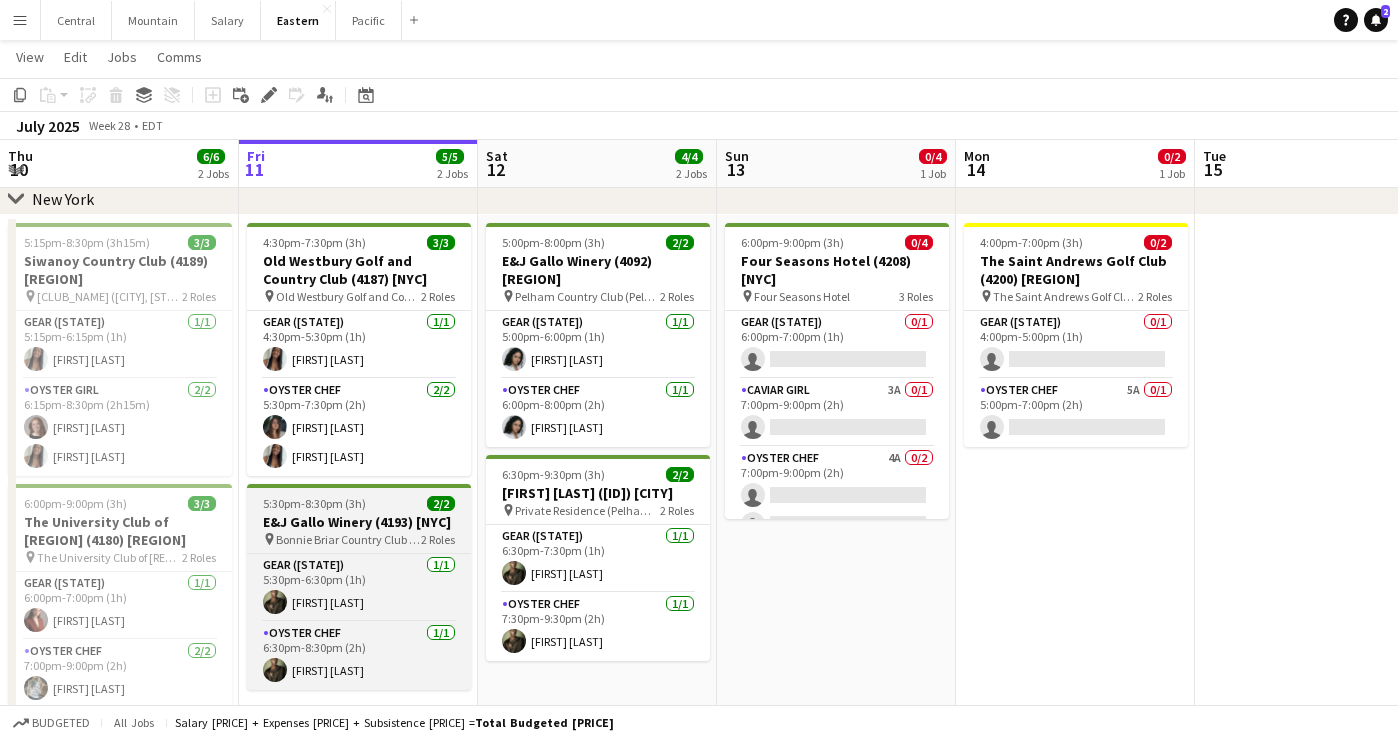 click on "E&J Gallo Winery (4193) [NYC]" at bounding box center (359, 522) 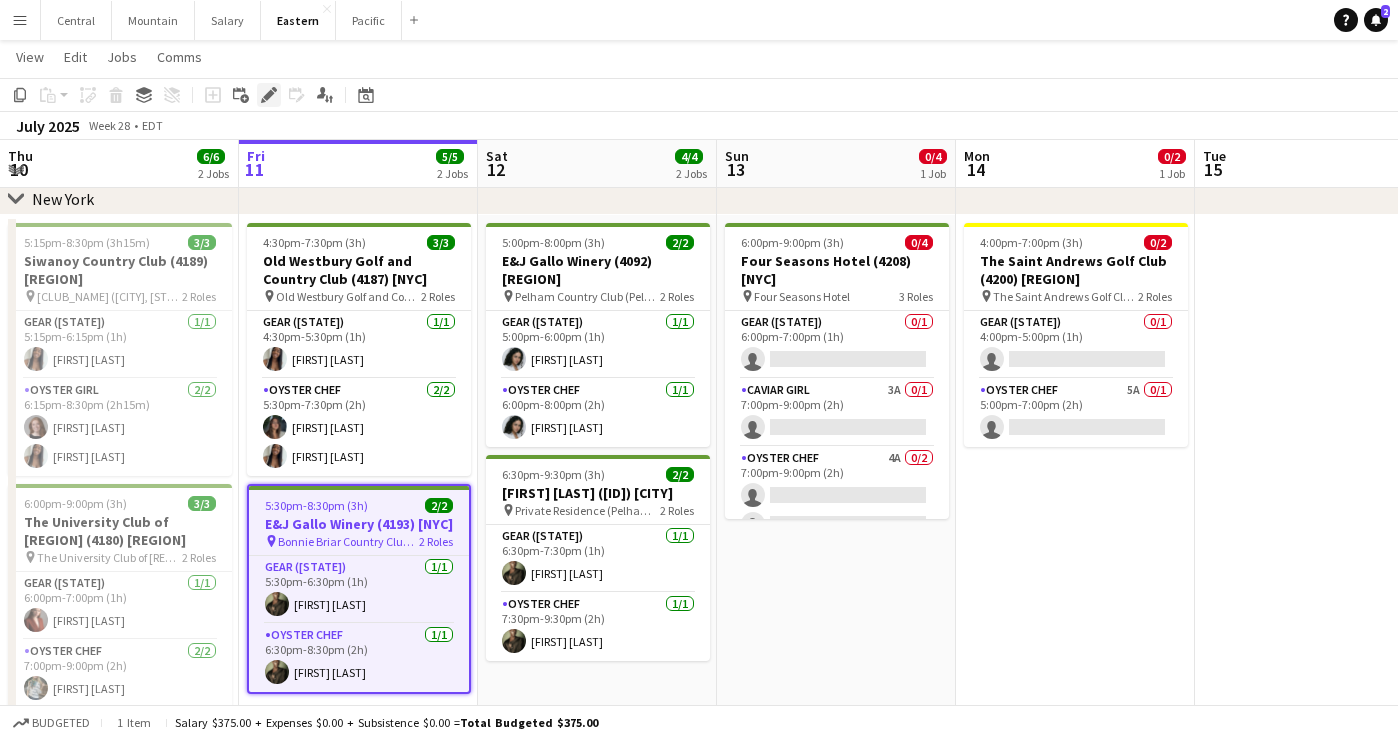 click 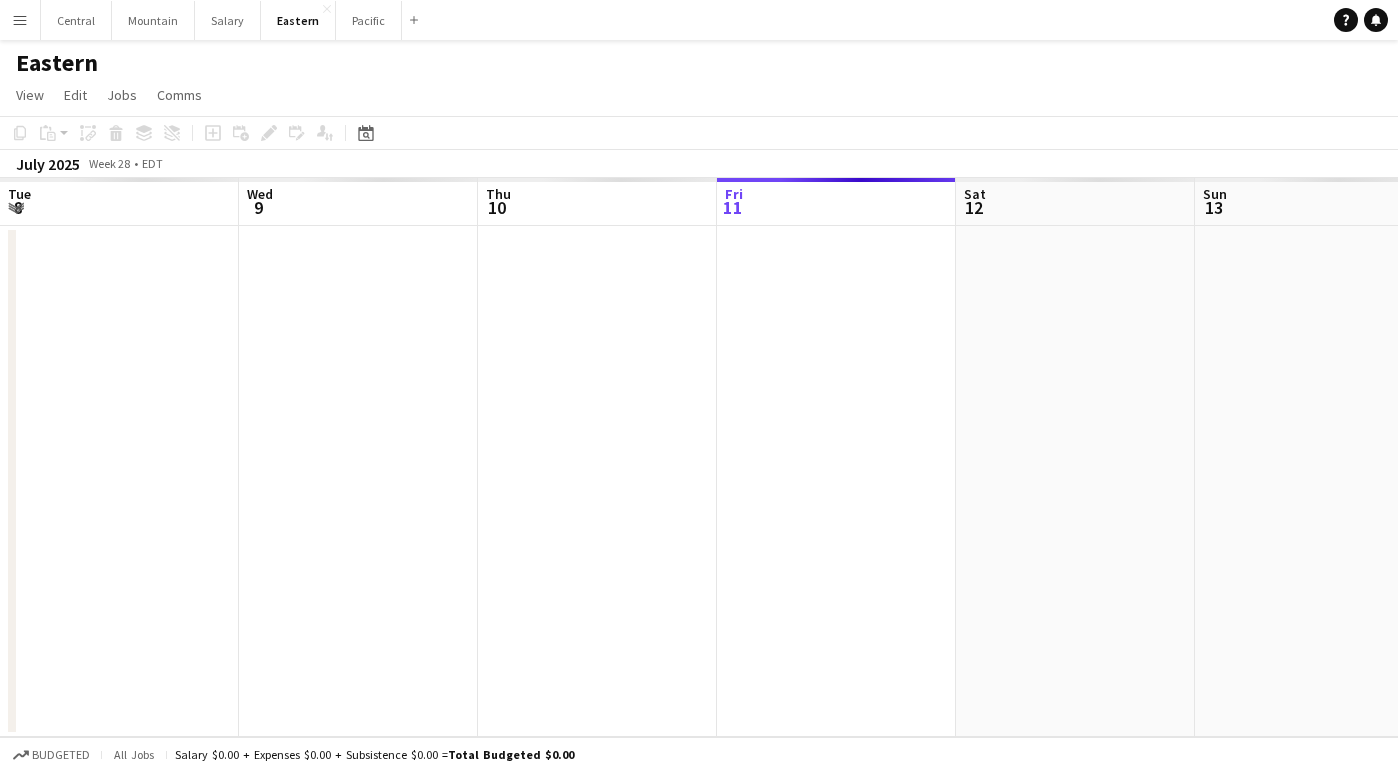 scroll, scrollTop: 0, scrollLeft: 0, axis: both 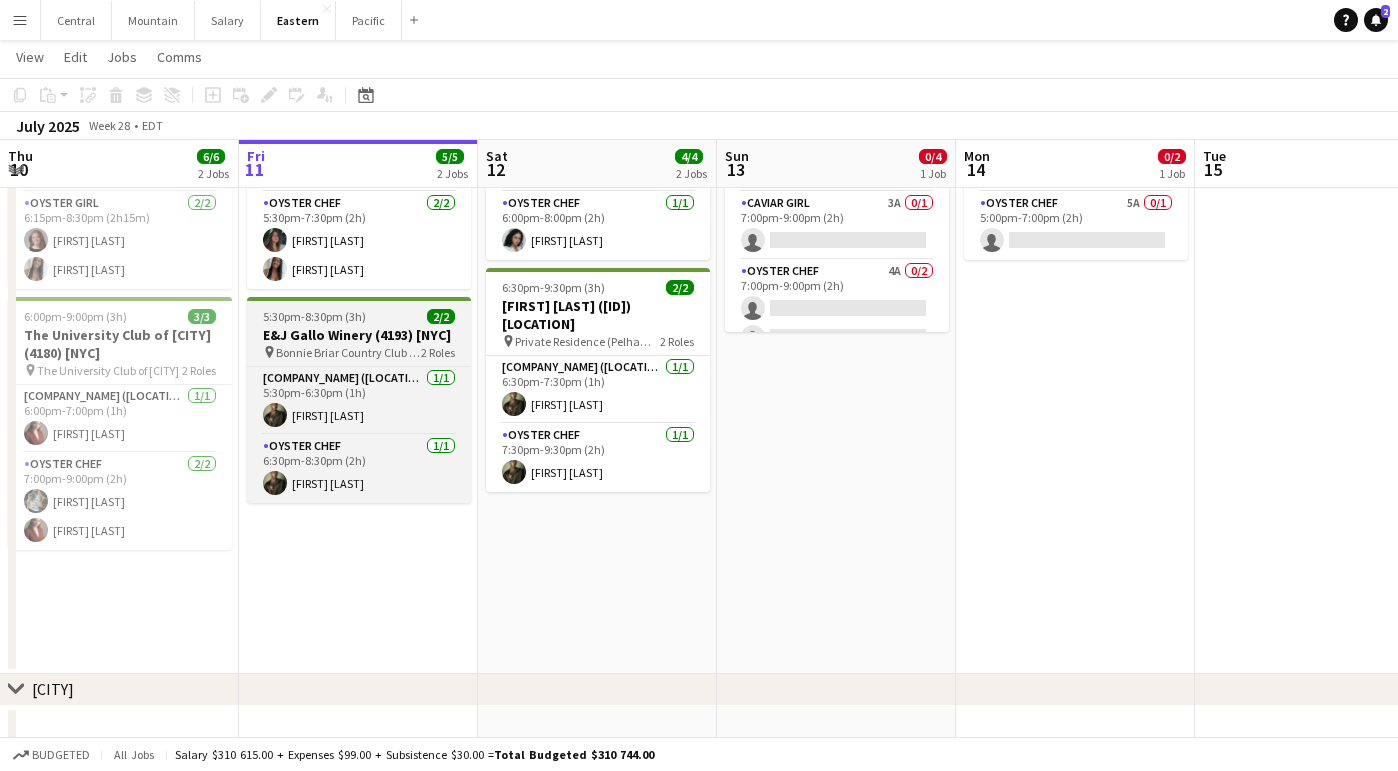 click on "5:30pm-8:30pm (3h)    2/2   E&J Gallo Winery (4193) [NYC]
pin
Bonnie Briar Country Club (Larchmont, NY)   2 Roles   Gear (NY)   1/1   5:30pm-6:30pm (1h)
Jeremiah Bell  Oyster Chef   1/1   6:30pm-8:30pm (2h)
Jeremiah Bell" at bounding box center [359, 400] 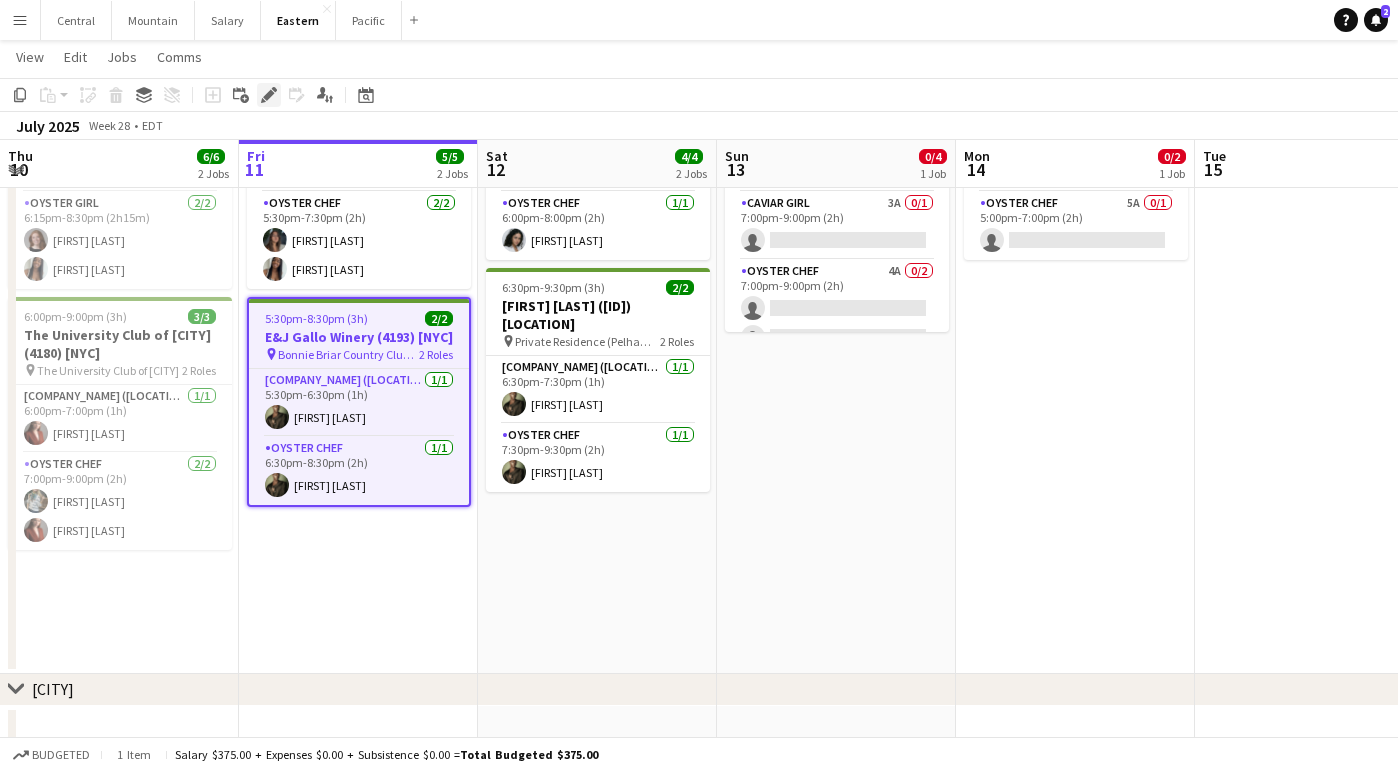 click on "Edit" 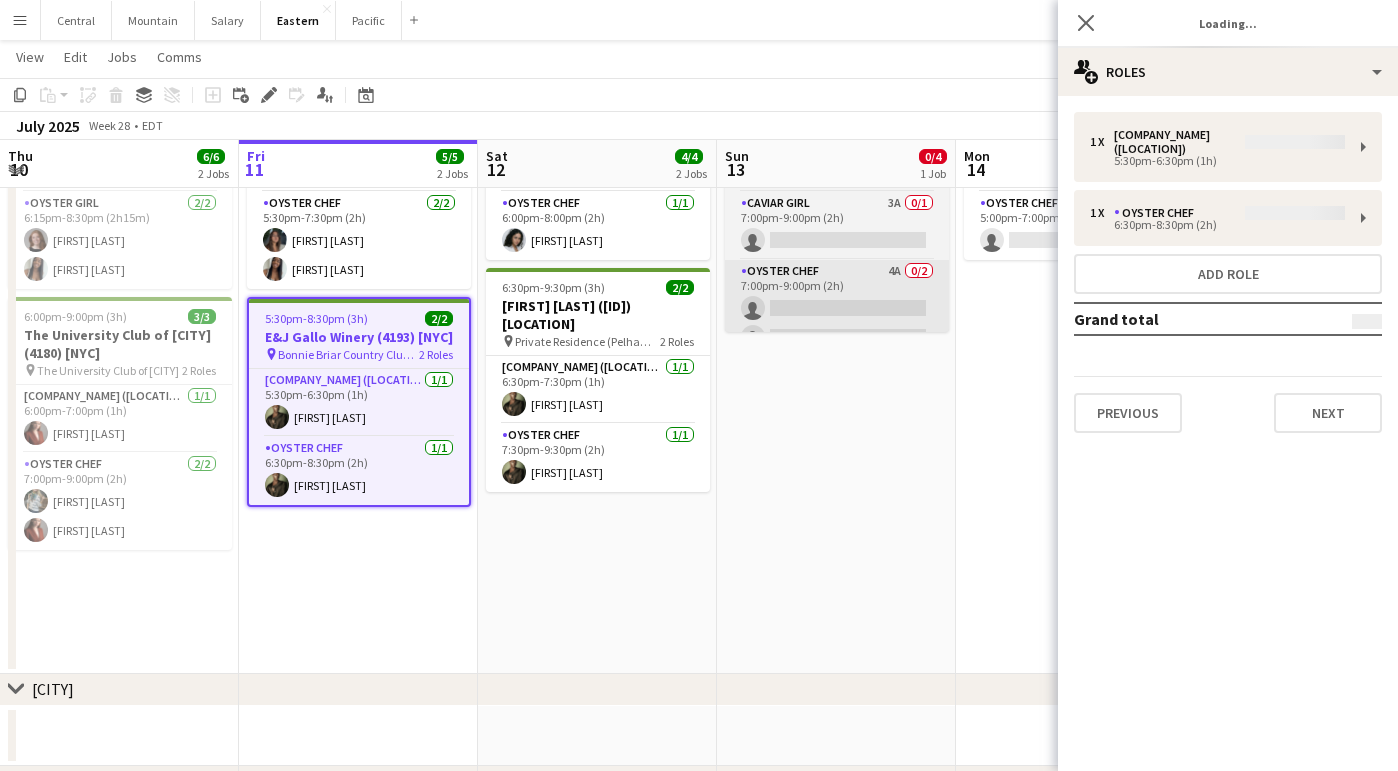 type on "**********" 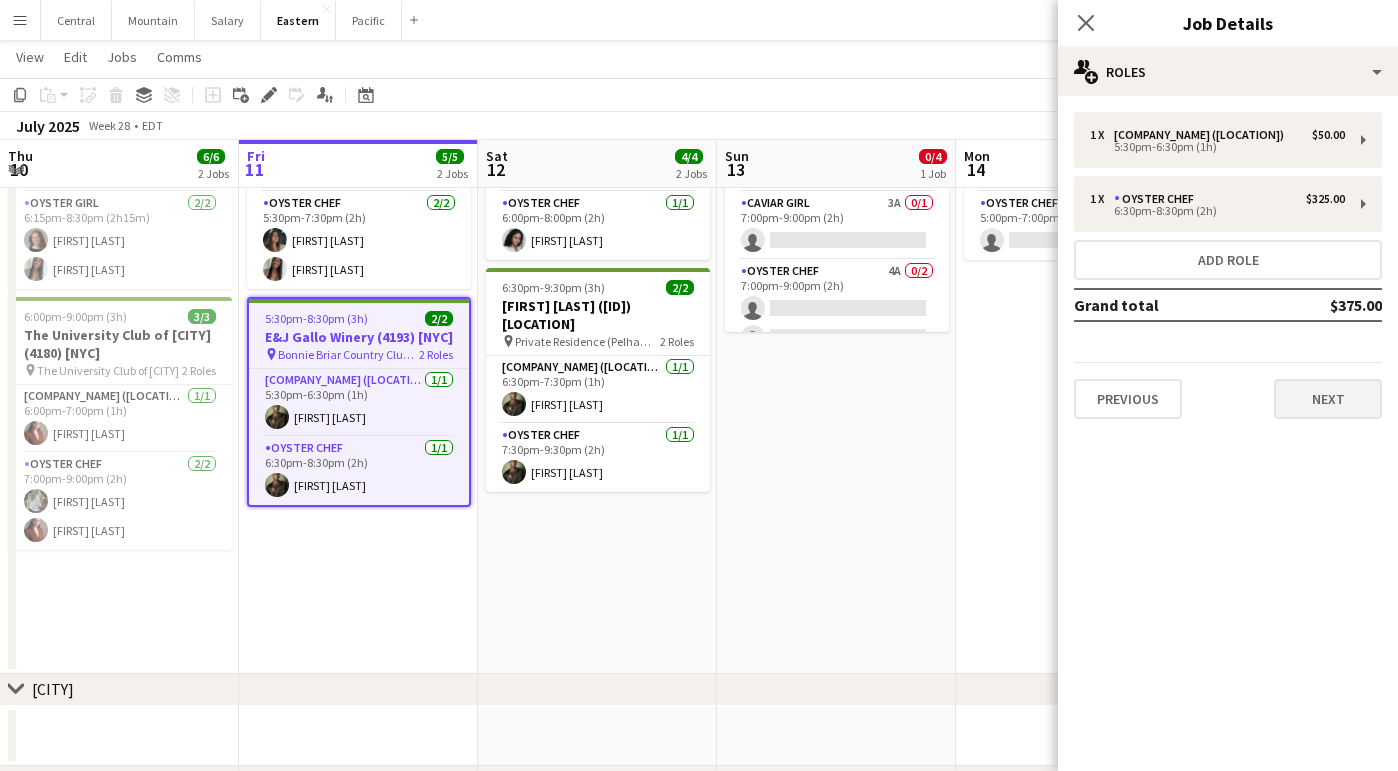 click on "Next" at bounding box center (1328, 399) 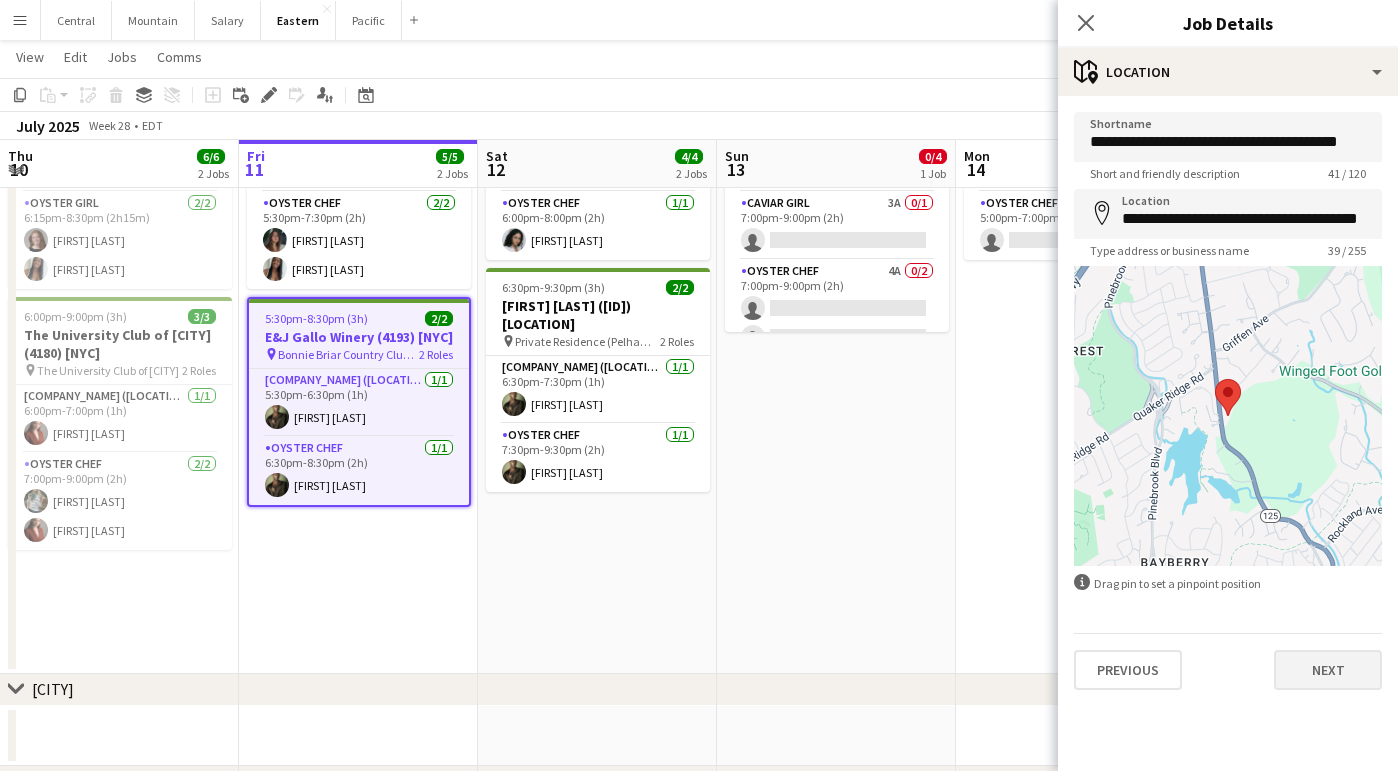 click on "Next" at bounding box center [1328, 670] 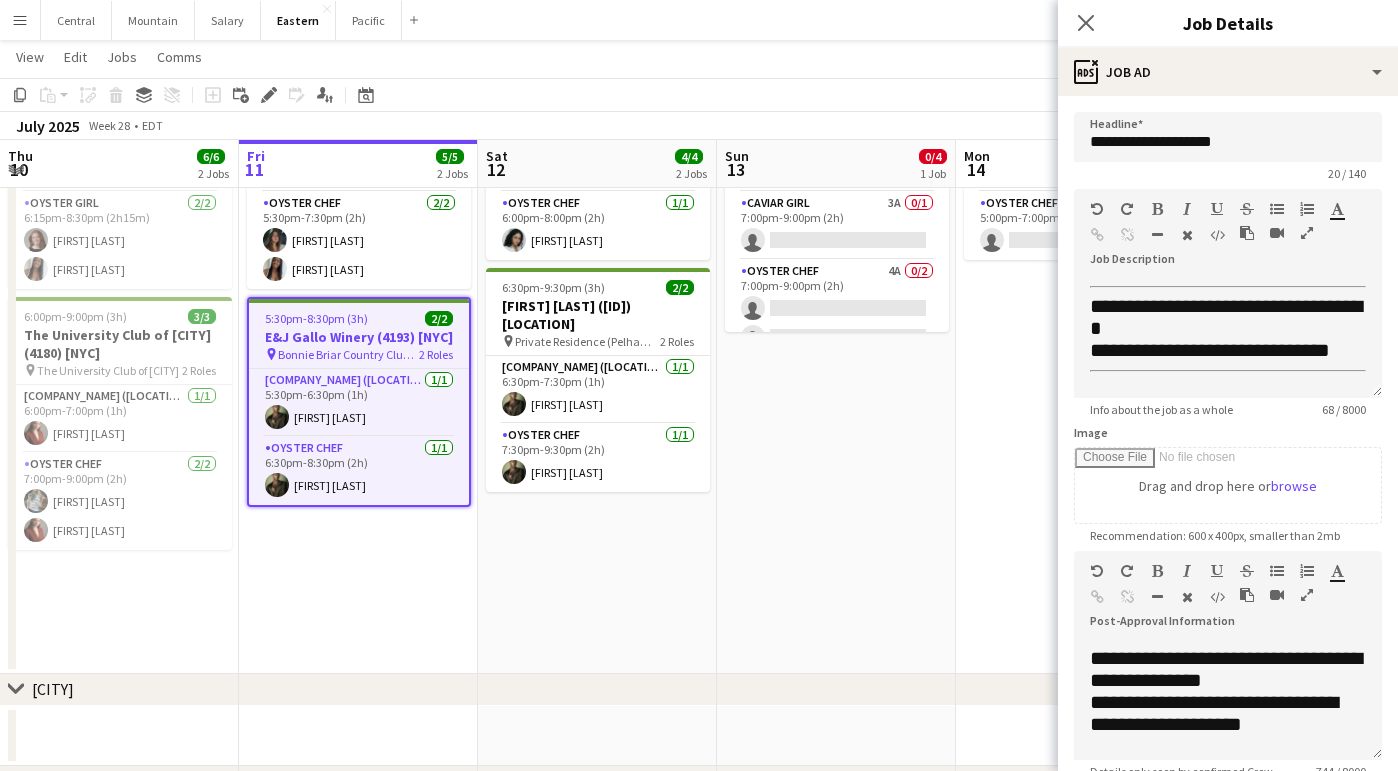 scroll, scrollTop: 164, scrollLeft: 0, axis: vertical 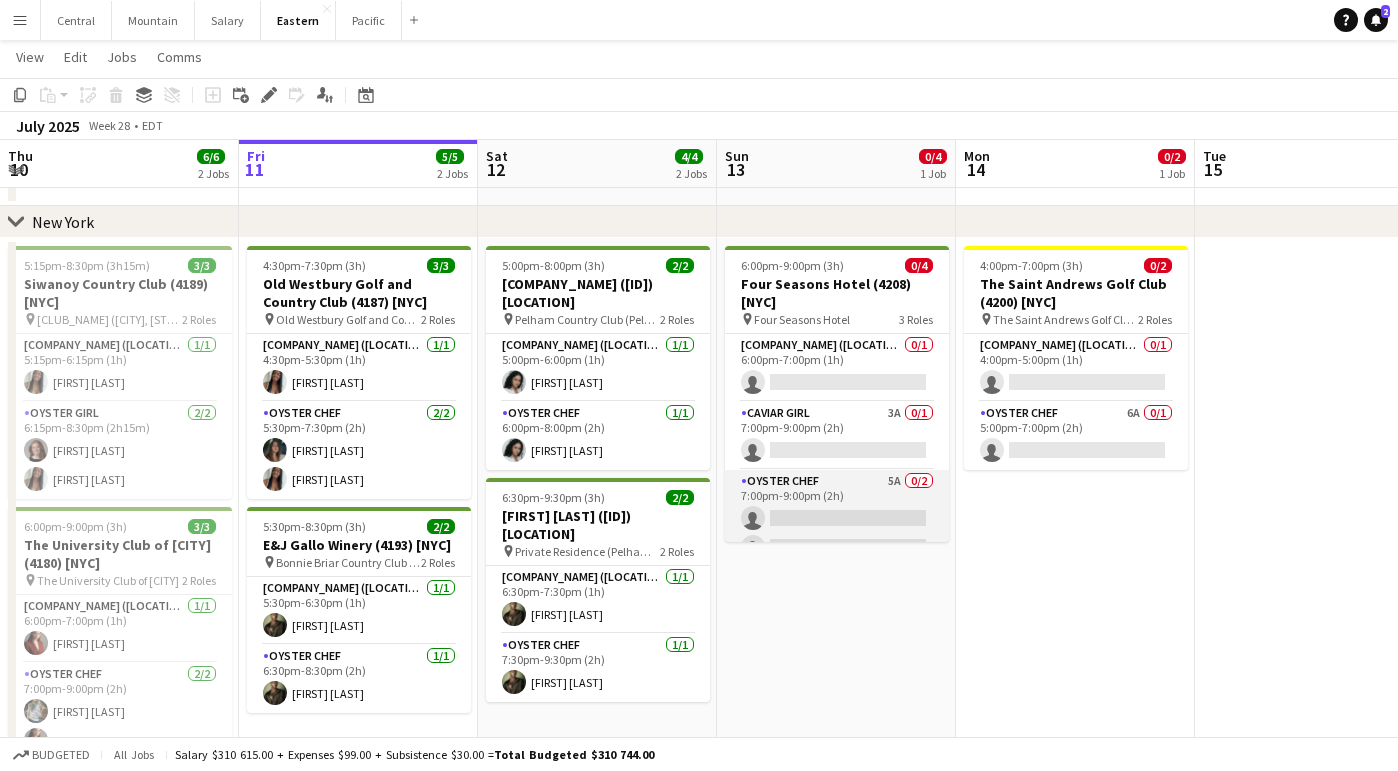click on "[ROLE_NAME] [NUMBER] [SLOT] [TIME] ([DURATION])" at bounding box center [837, 518] 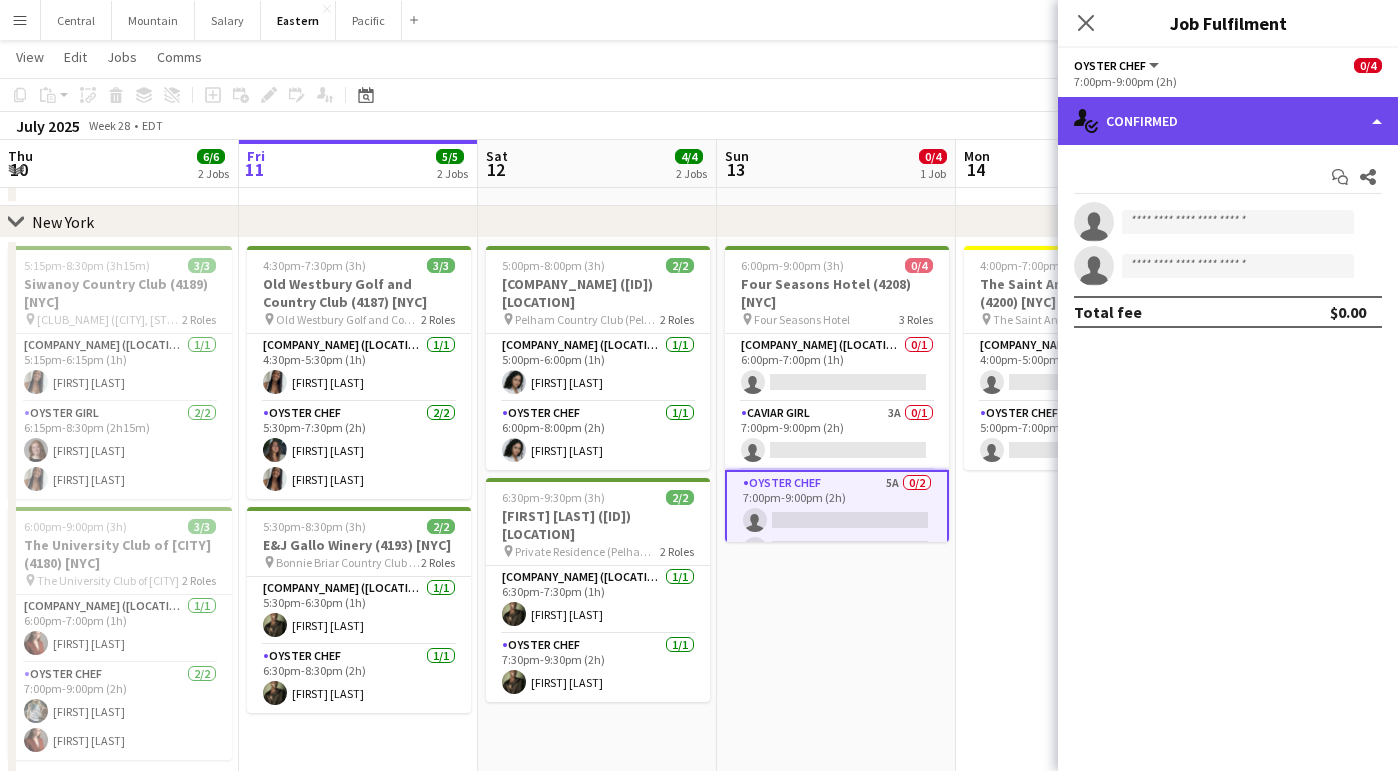 click on "single-neutral-actions-check-2
Confirmed" 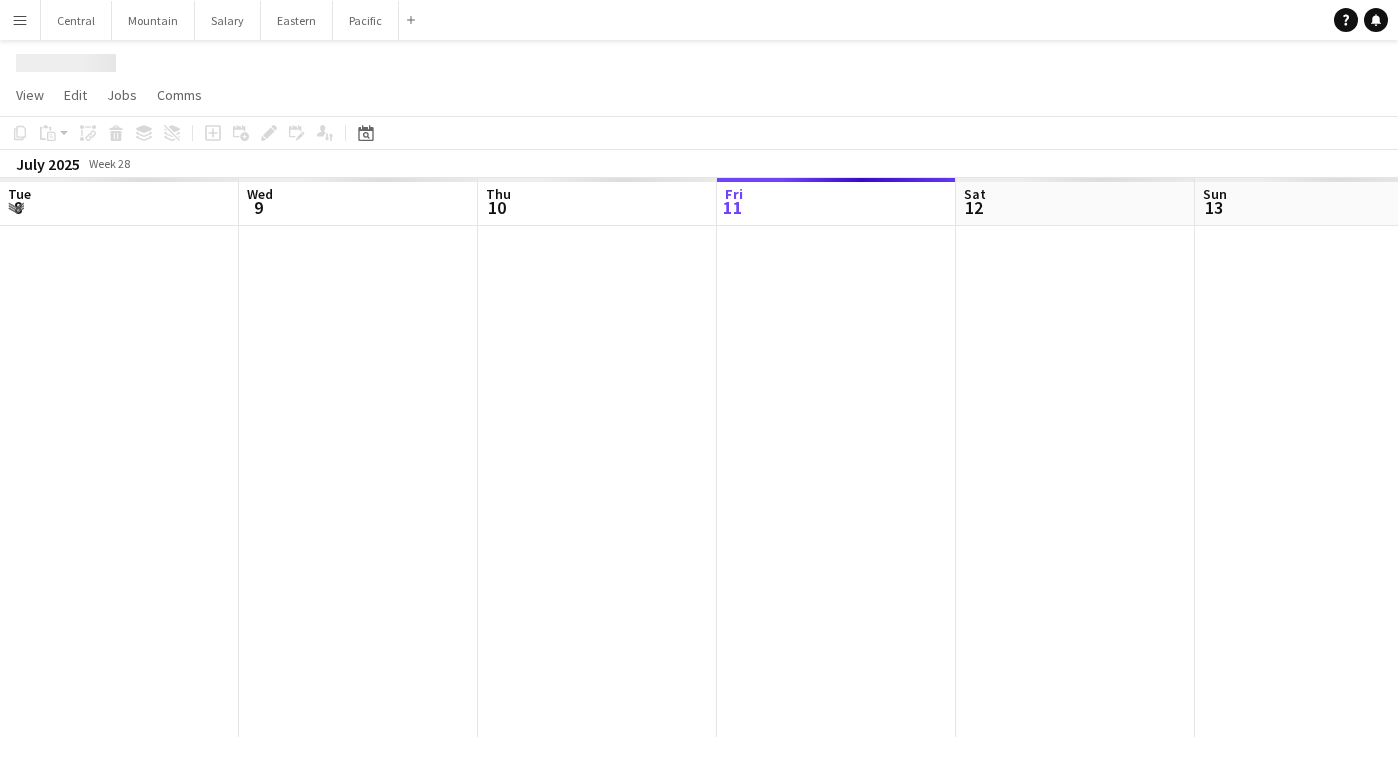 scroll, scrollTop: 0, scrollLeft: 0, axis: both 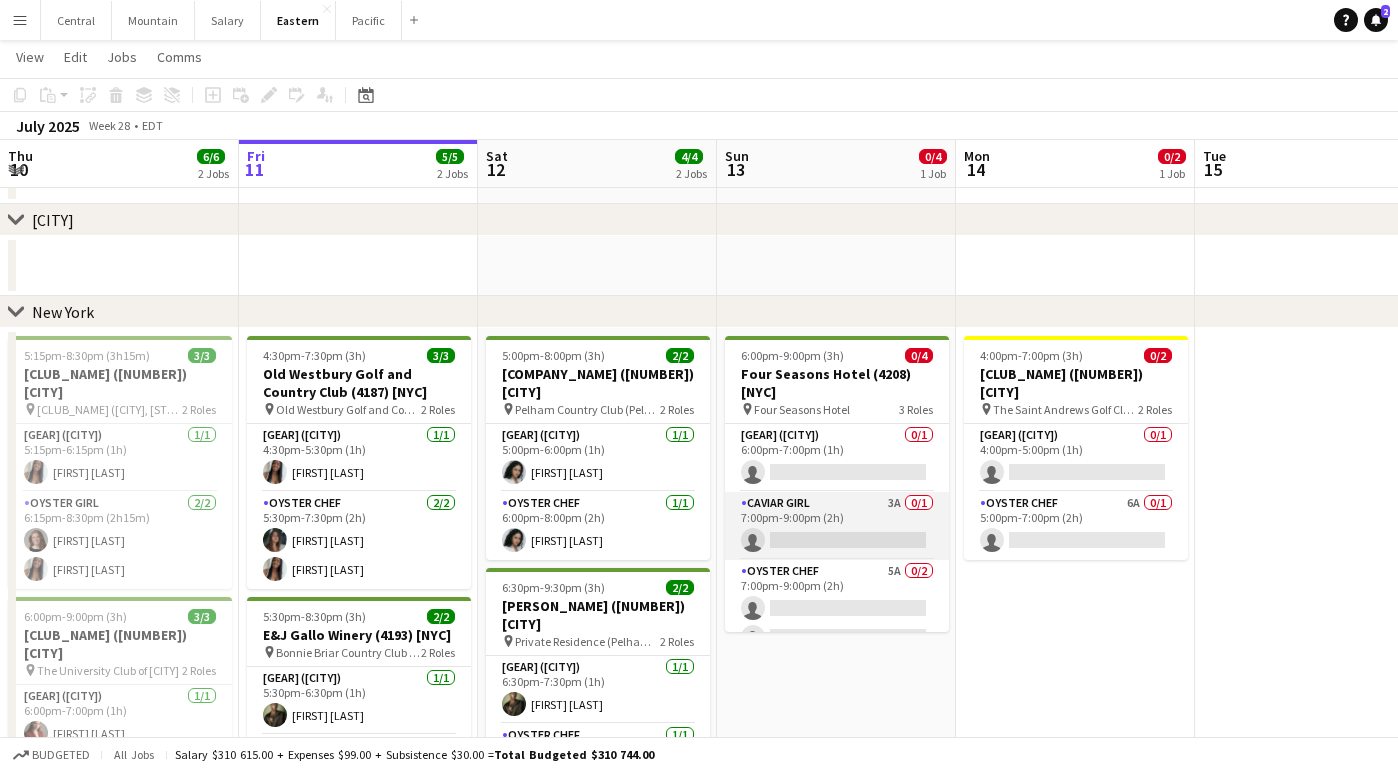 click on "[ROLE_NAME] [NUMBER] [SLOT] [TIME] ([DURATION])" at bounding box center [837, 526] 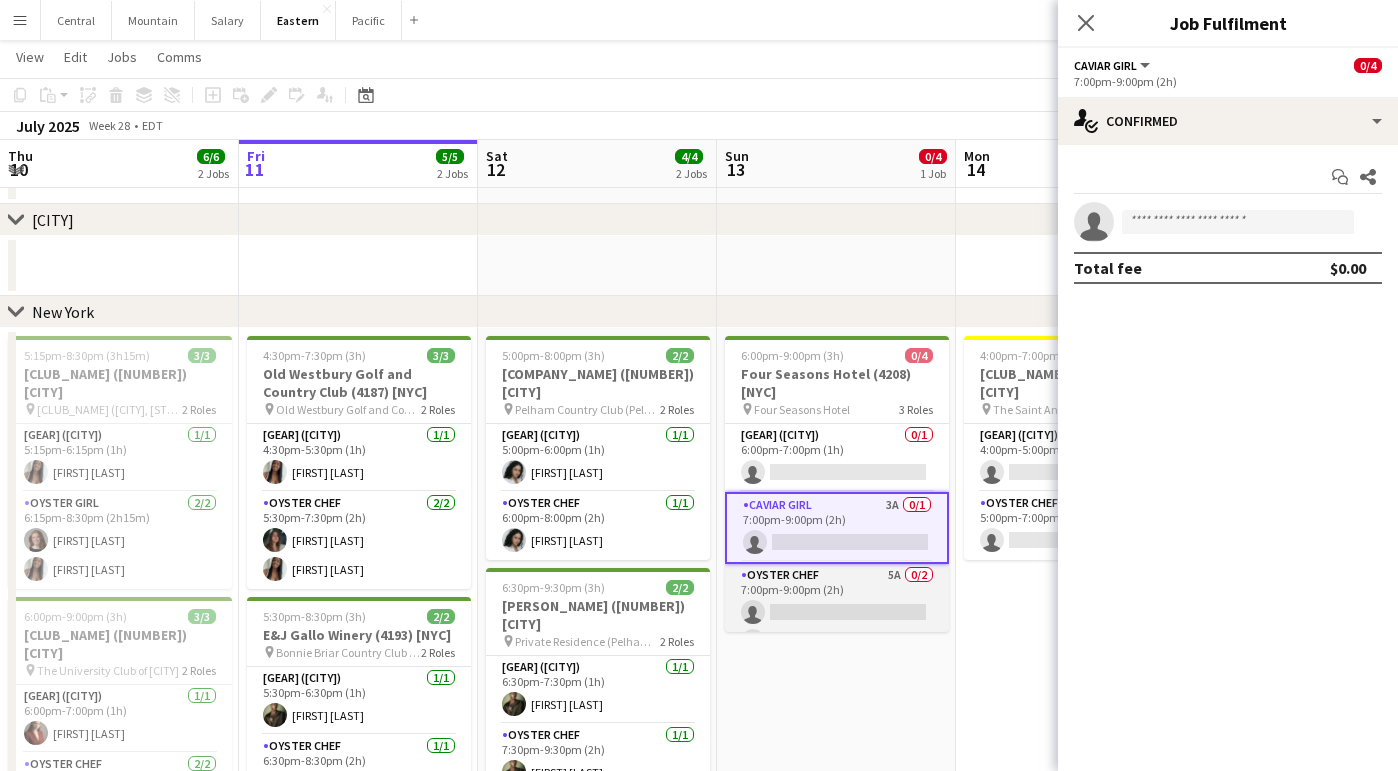 click on "[ROLE_NAME] [NUMBER] [SLOT] [TIME] ([DURATION])" at bounding box center (837, 612) 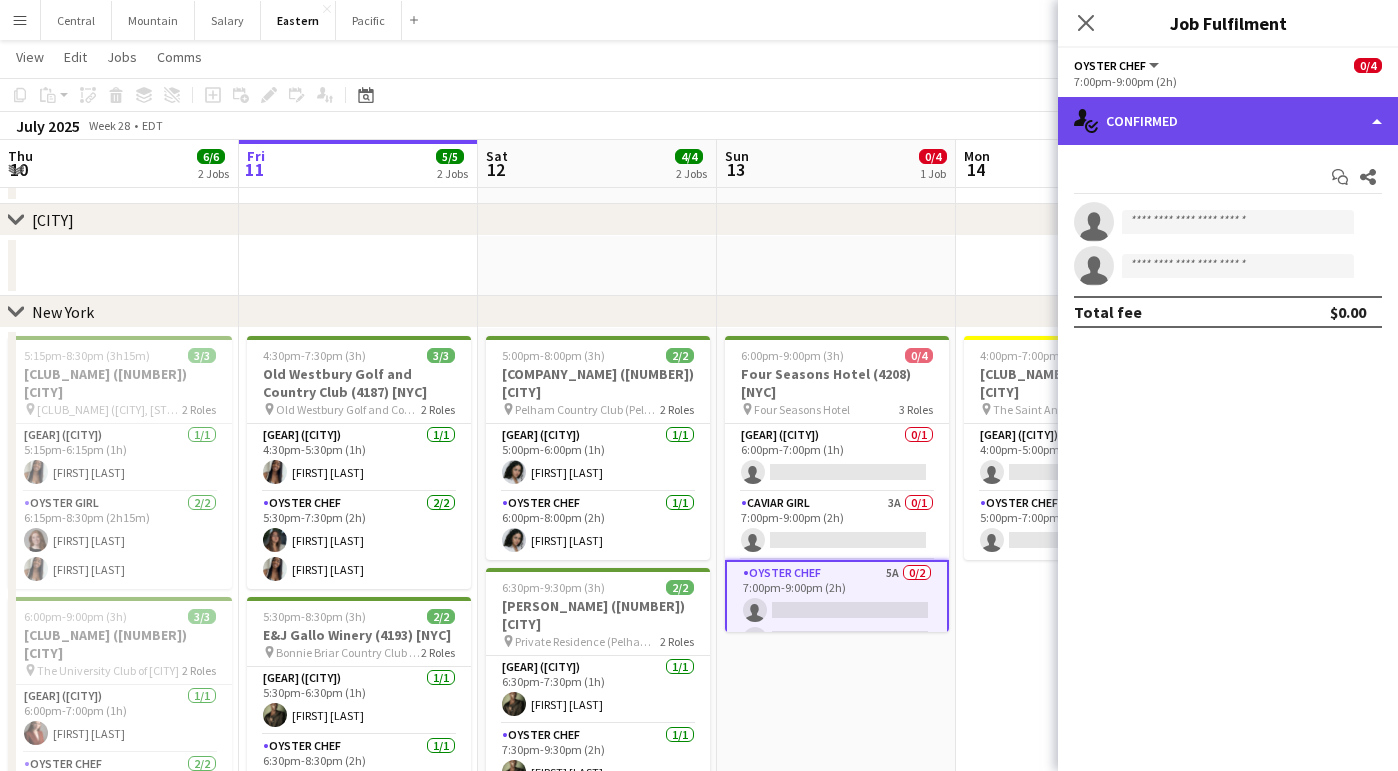 click on "single-neutral-actions-check-2
Confirmed" 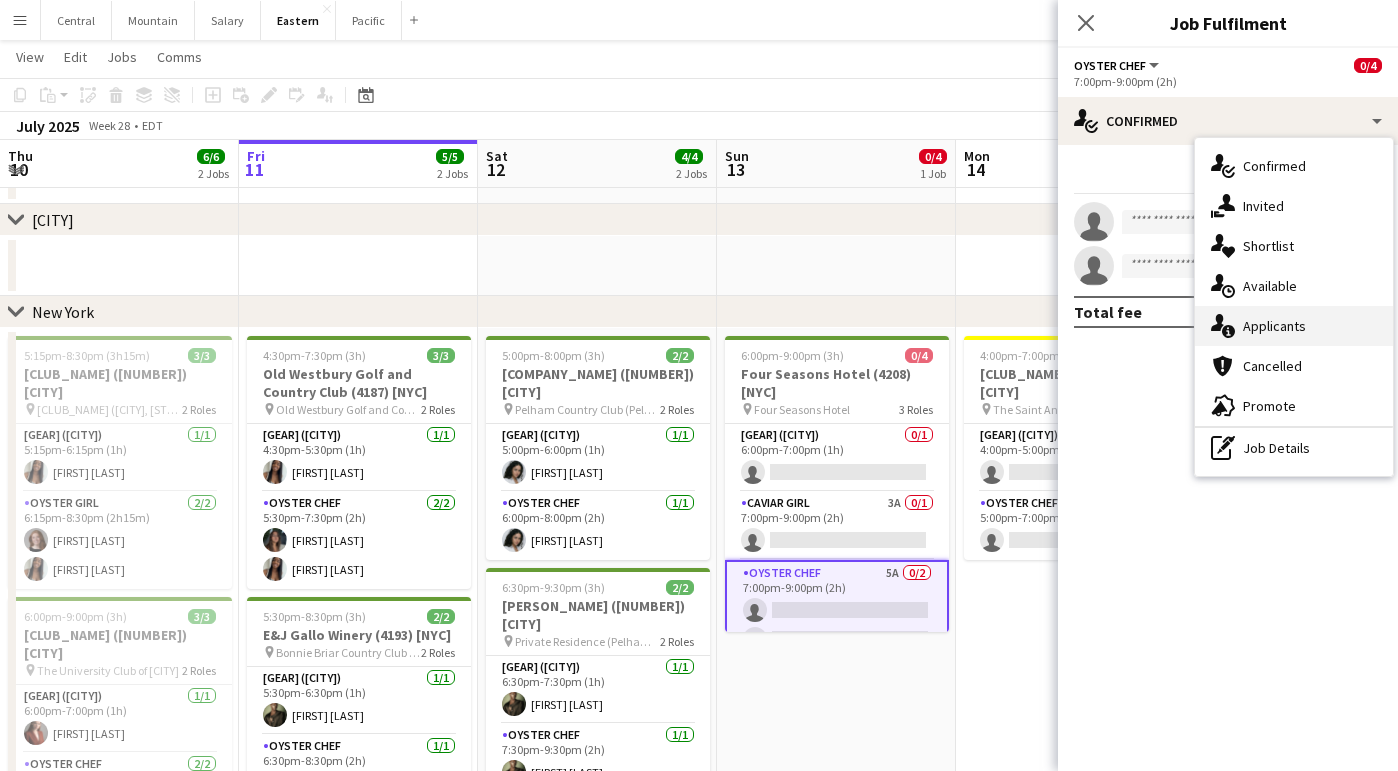 click on "single-neutral-actions-information
Applicants" at bounding box center [1294, 326] 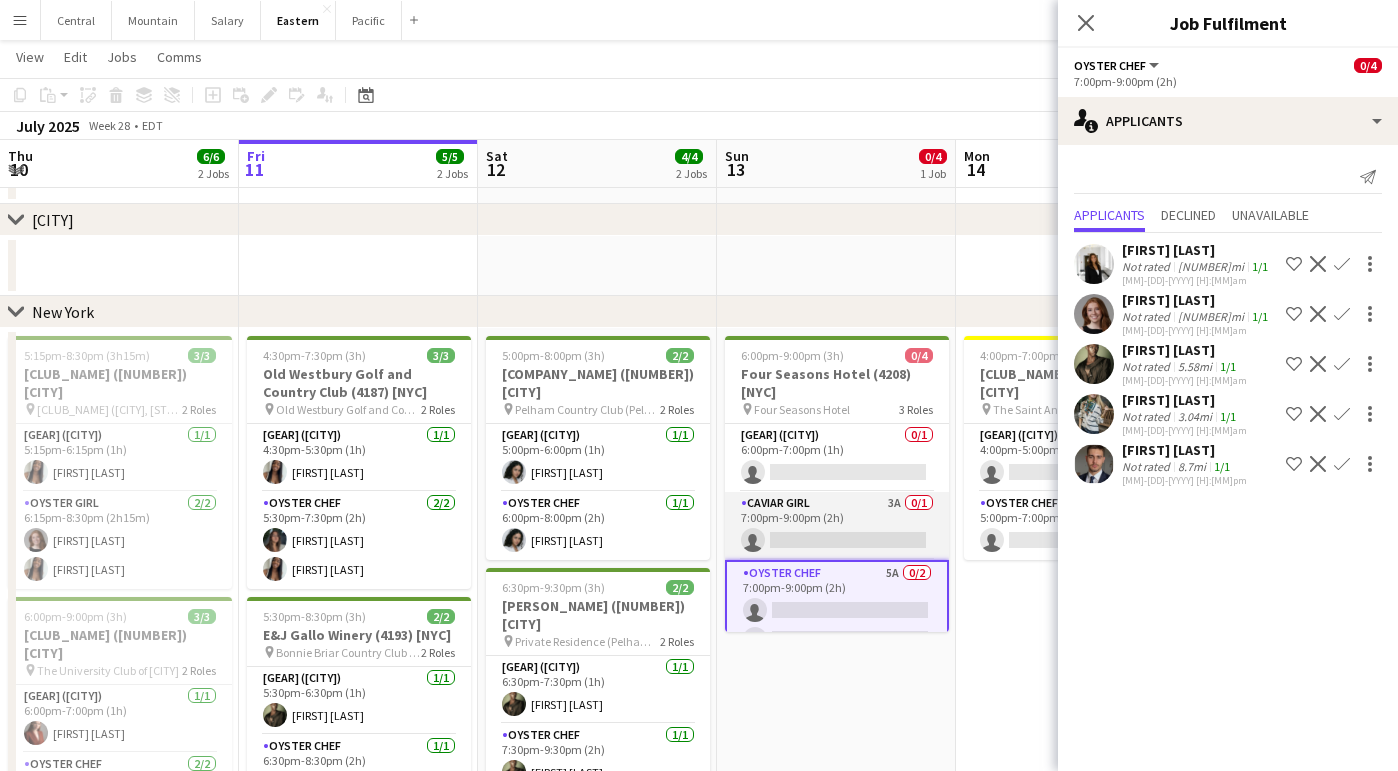 click on "[ROLE_NAME] [NUMBER] [SLOT] [TIME] ([DURATION])" at bounding box center (837, 526) 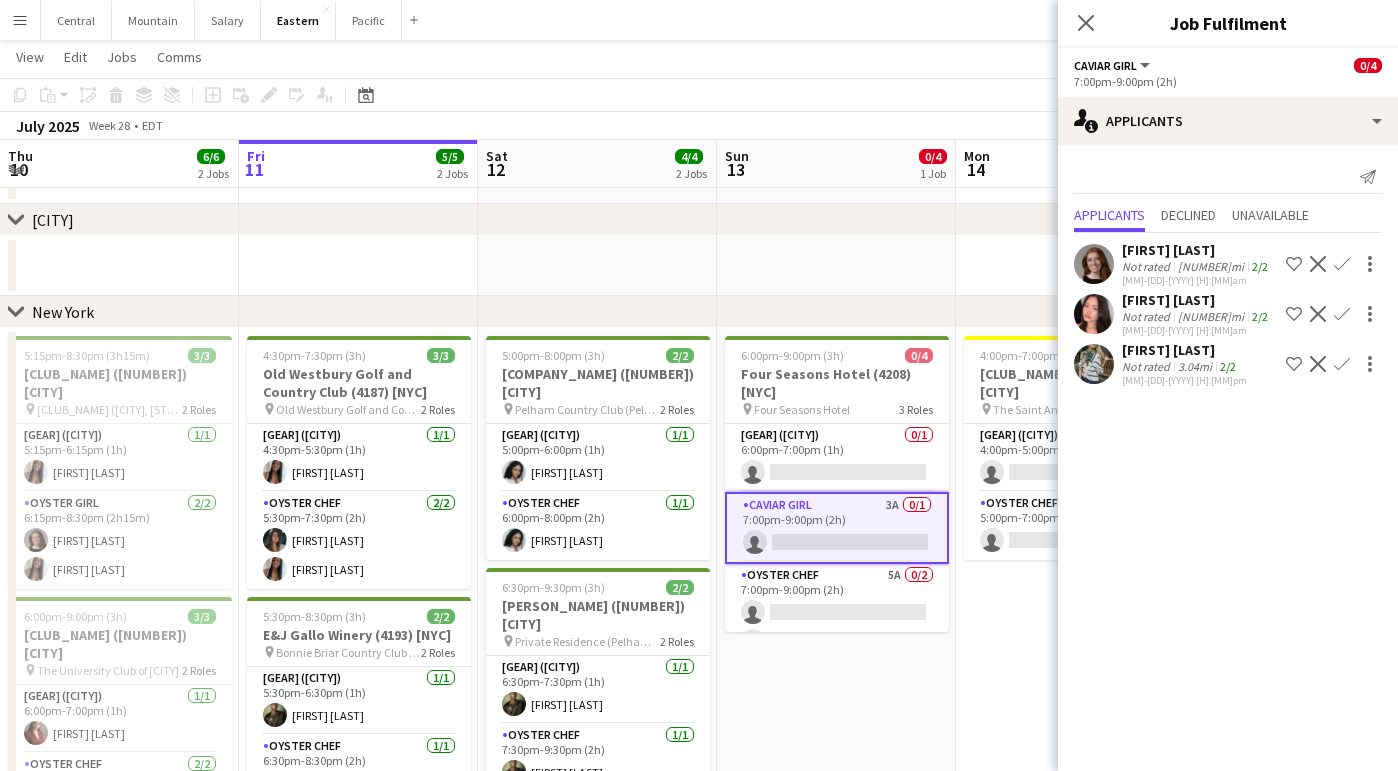 click on "Confirm" at bounding box center (1342, 364) 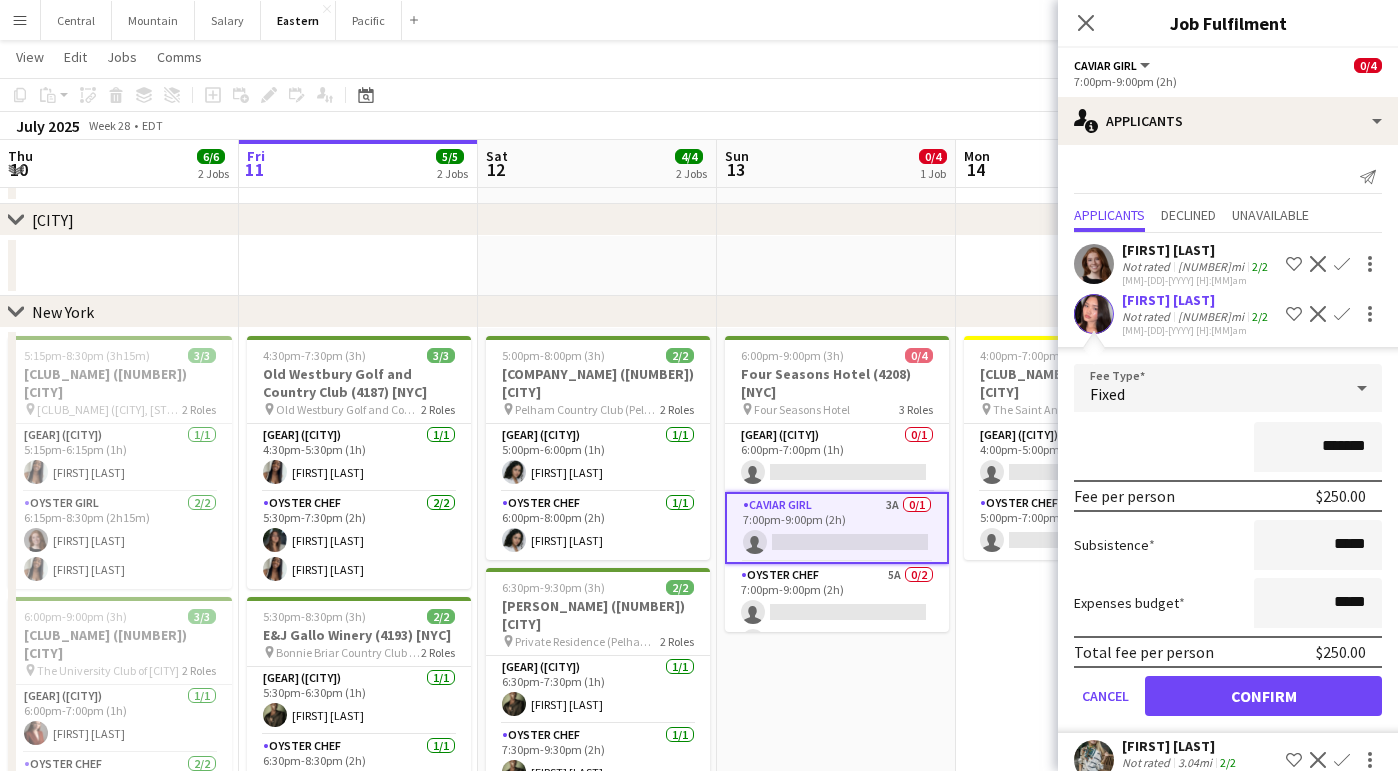click on "Confirm" 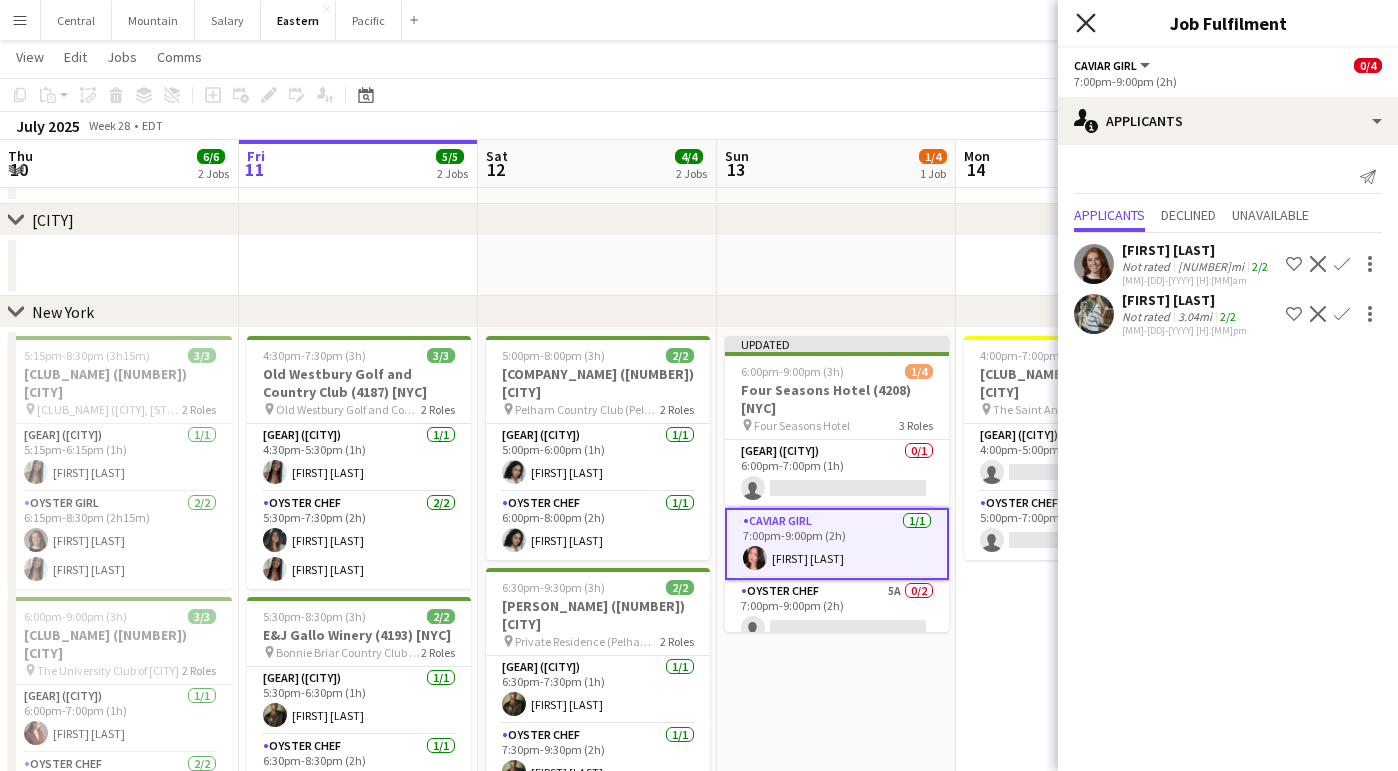 click 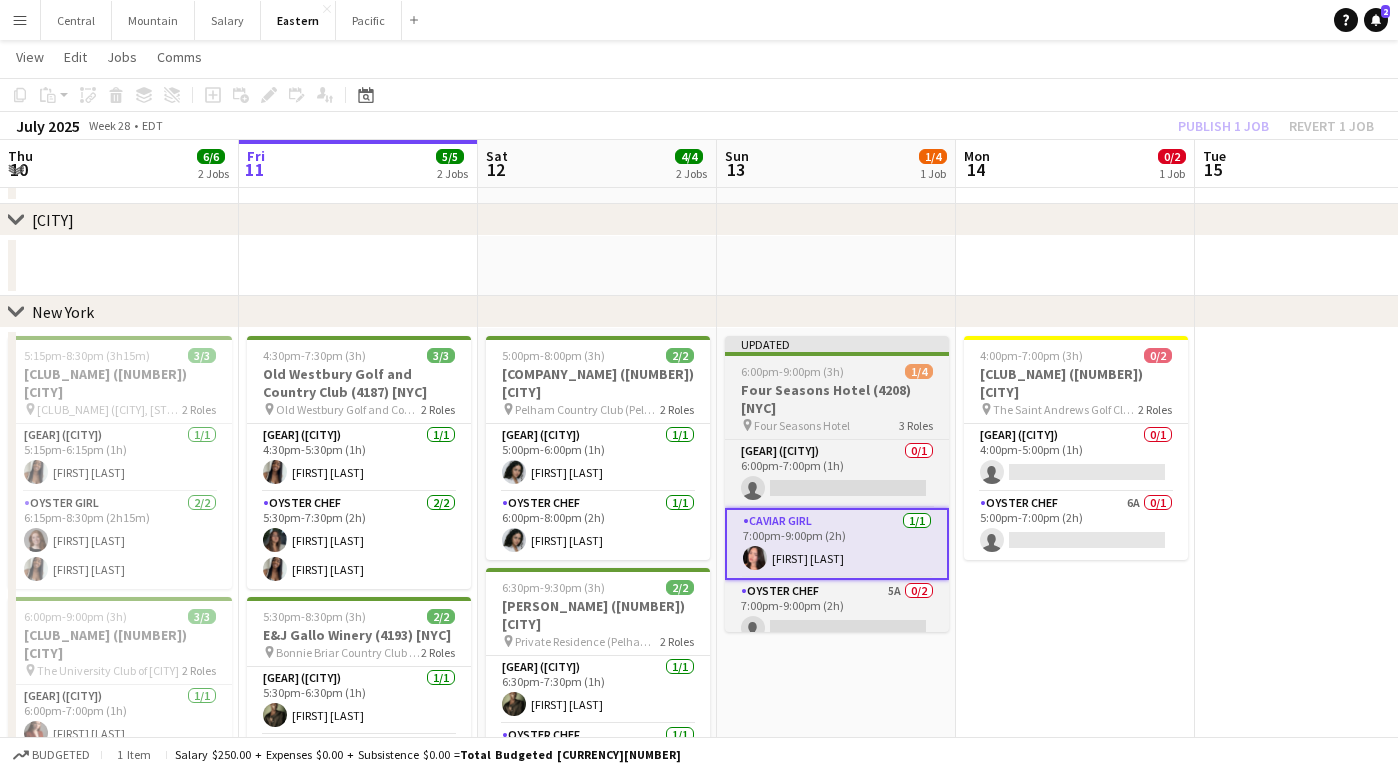 click on "Four Seasons Hotel" at bounding box center (802, 425) 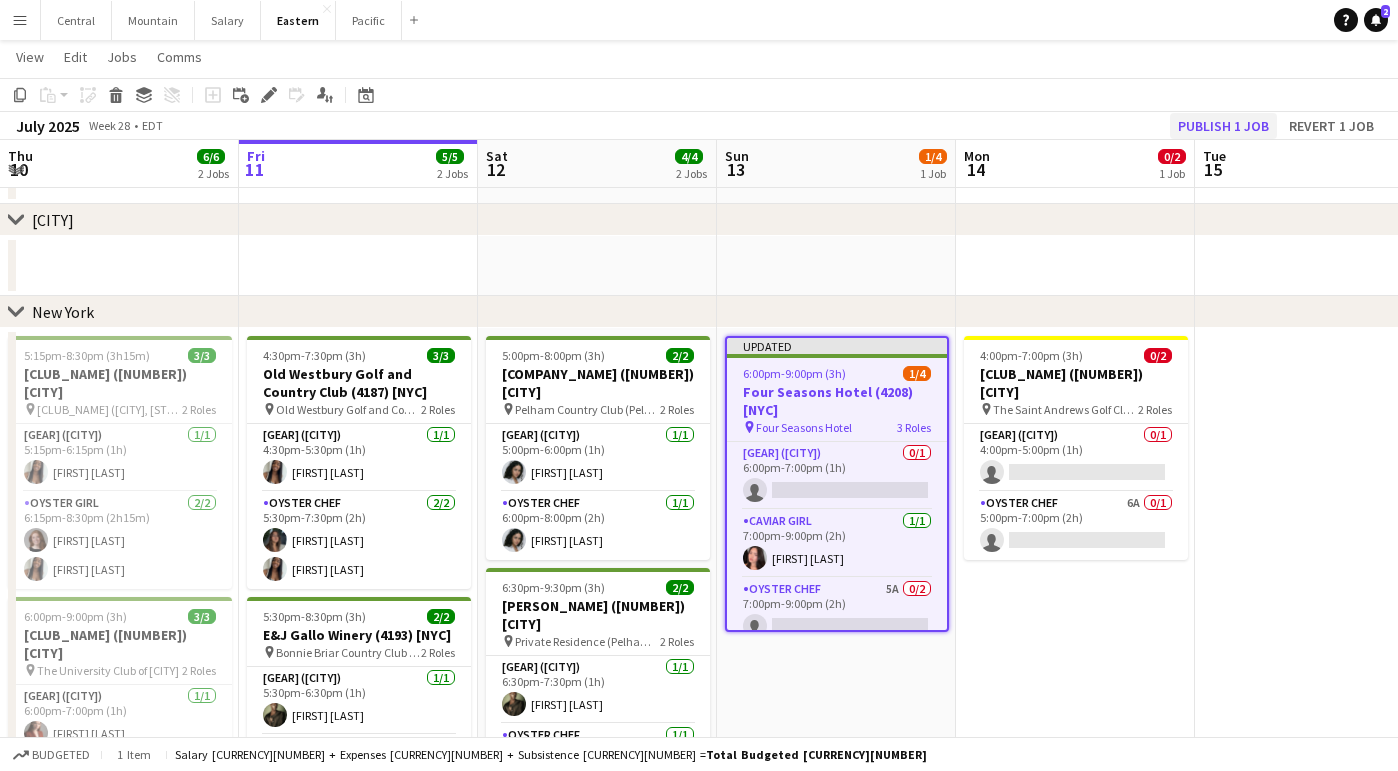 click on "Publish 1 job" 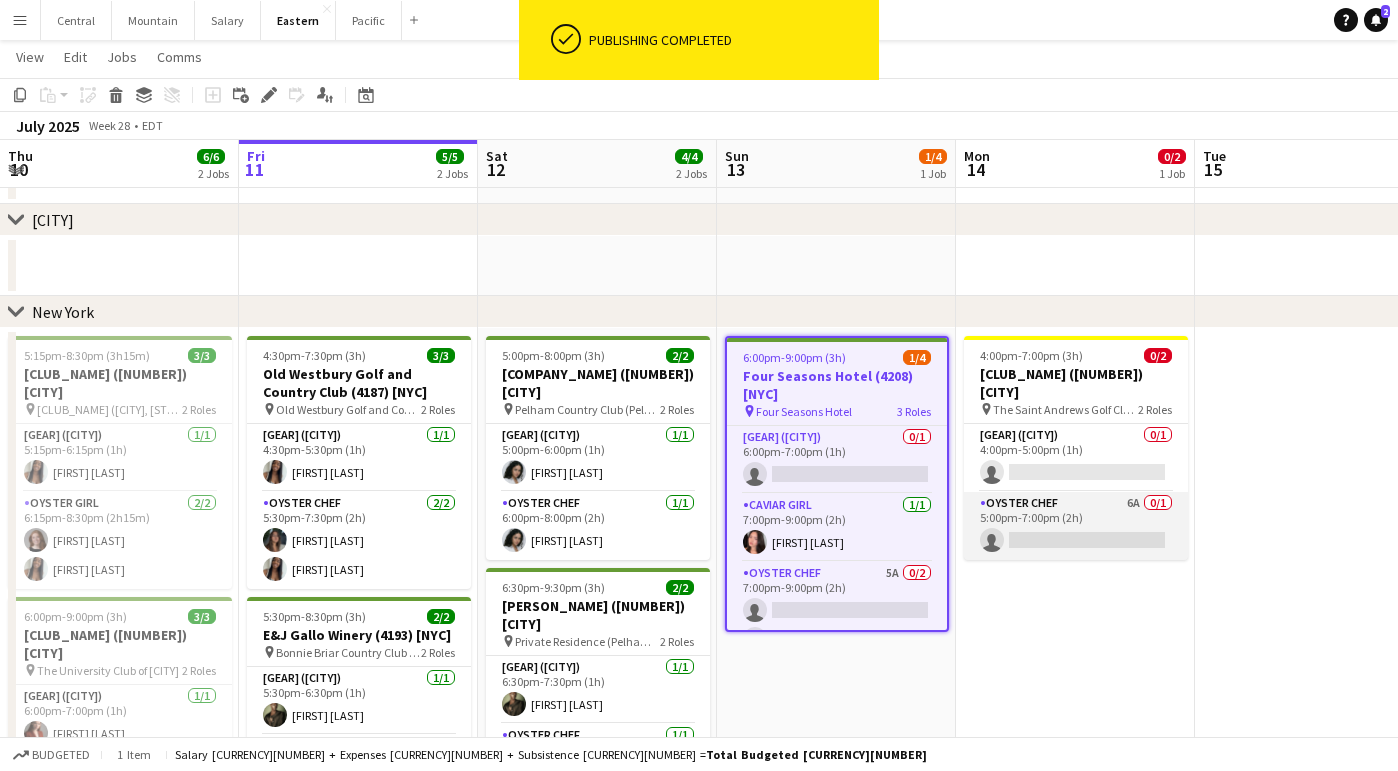 click on "Oyster Chef   6A   0/1   5:00pm-7:00pm (2h)
single-neutral-actions" at bounding box center (1076, 526) 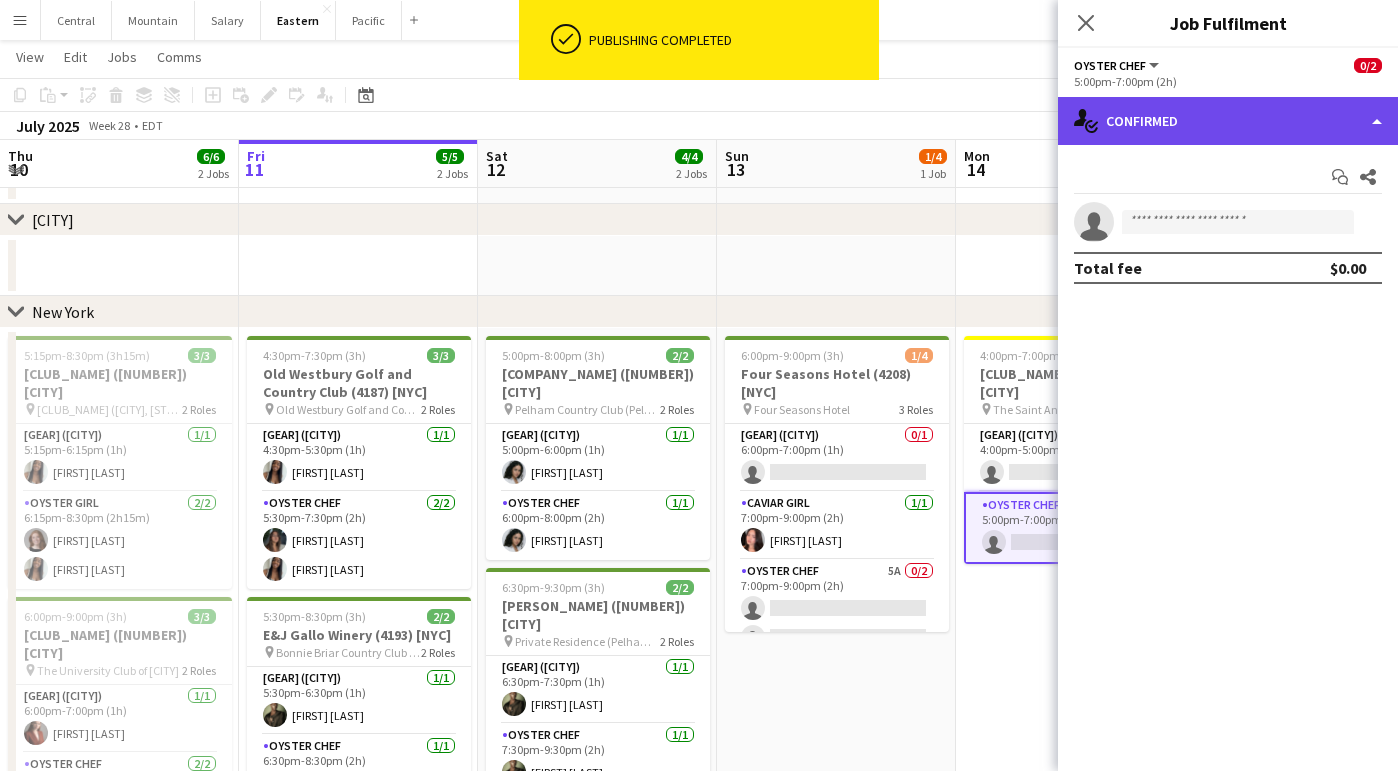 click on "single-neutral-actions-check-2
Confirmed" 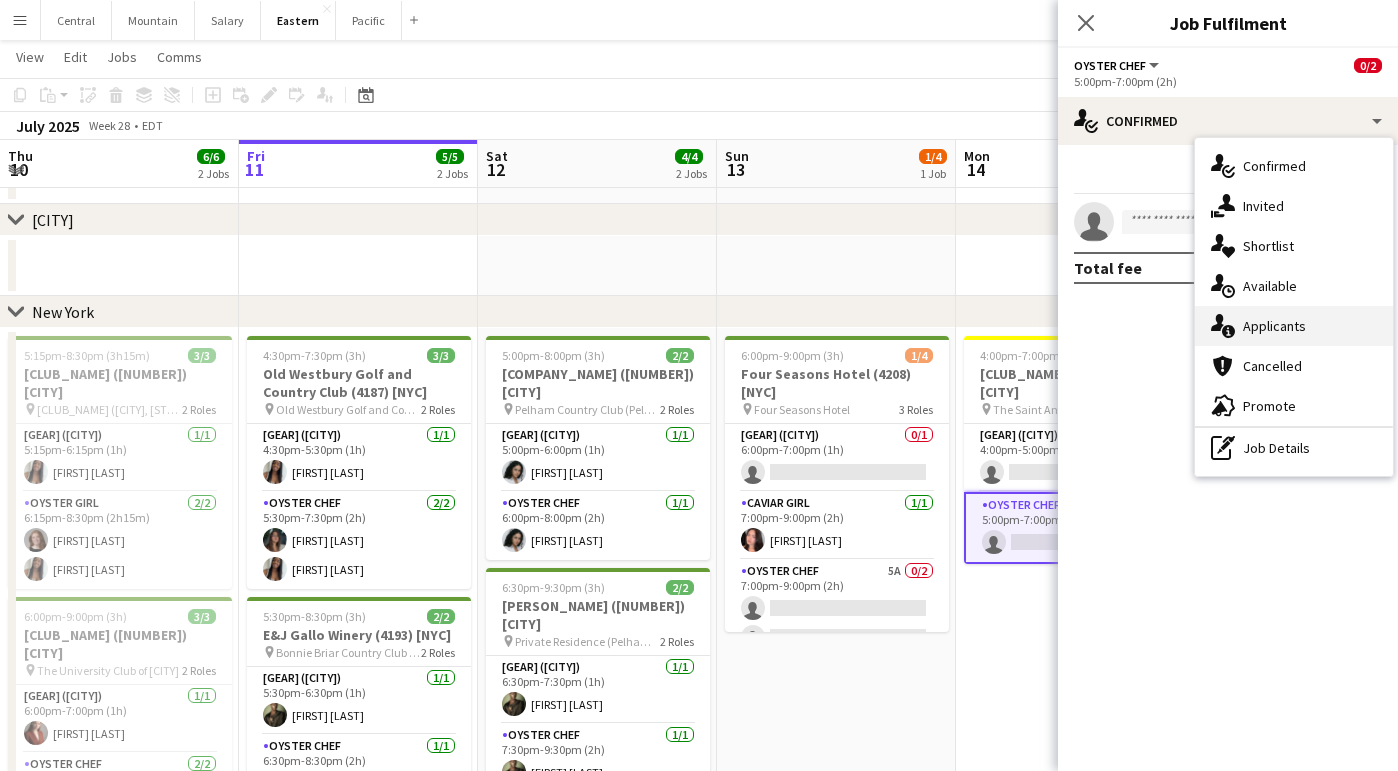 click on "single-neutral-actions-information
Applicants" at bounding box center [1294, 326] 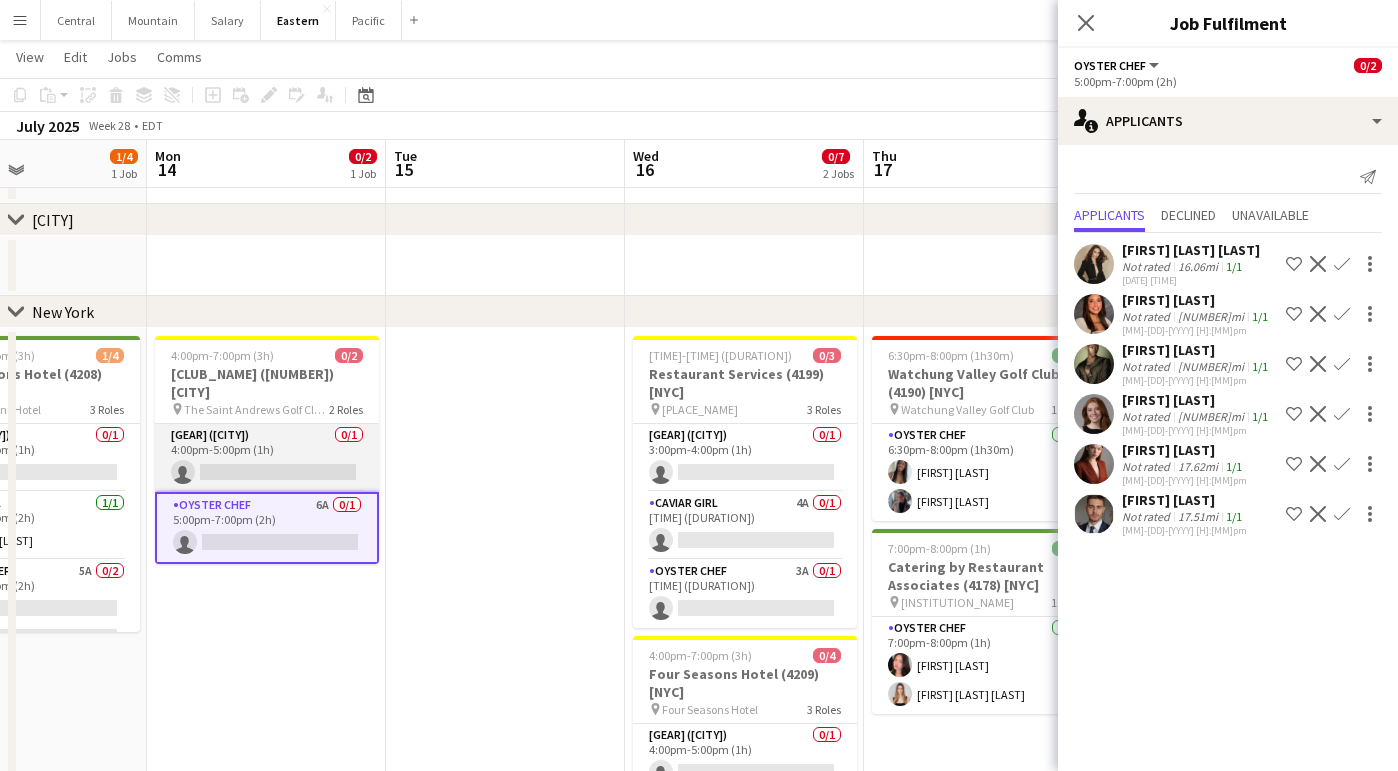 scroll, scrollTop: 0, scrollLeft: 816, axis: horizontal 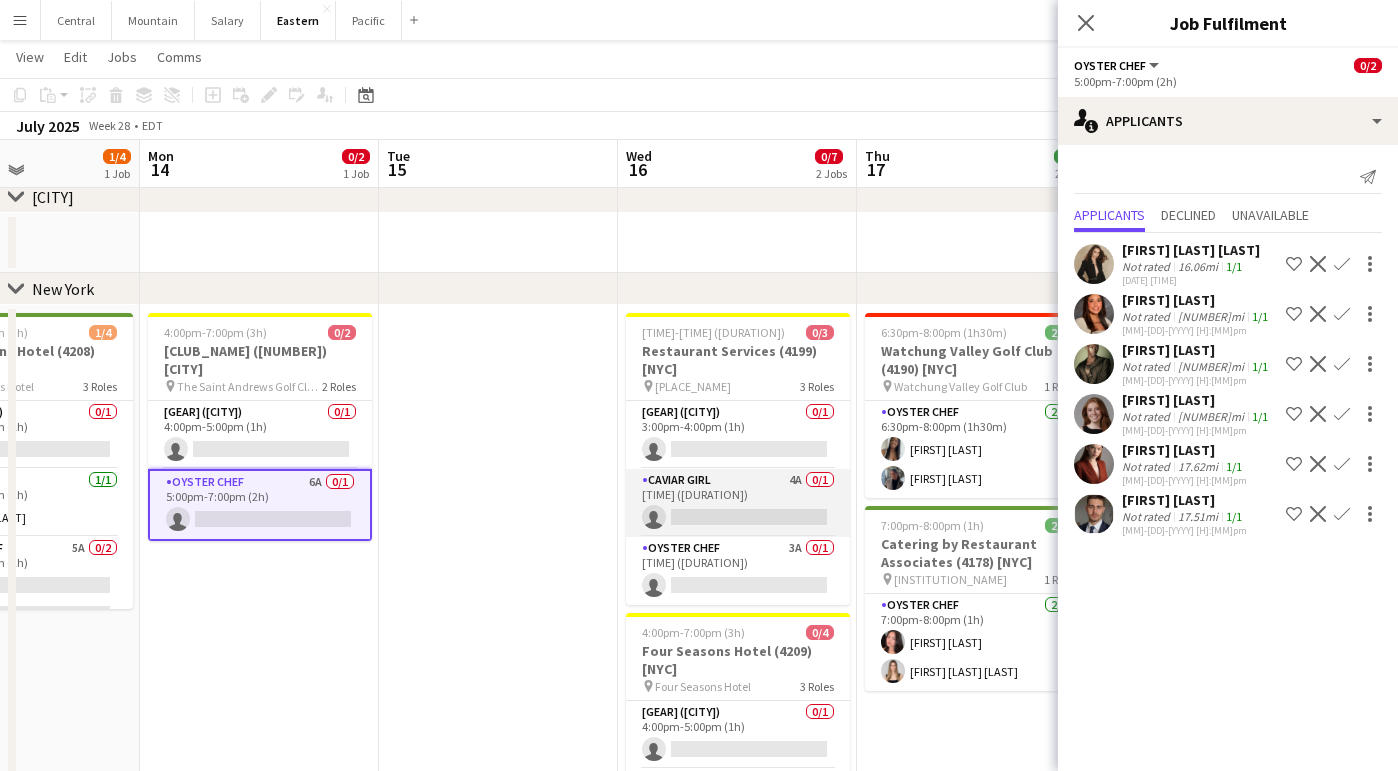 click on "[ROLE_NAME] [NUMBER] [SLOT] [TIME] ([DURATION])" at bounding box center [738, 503] 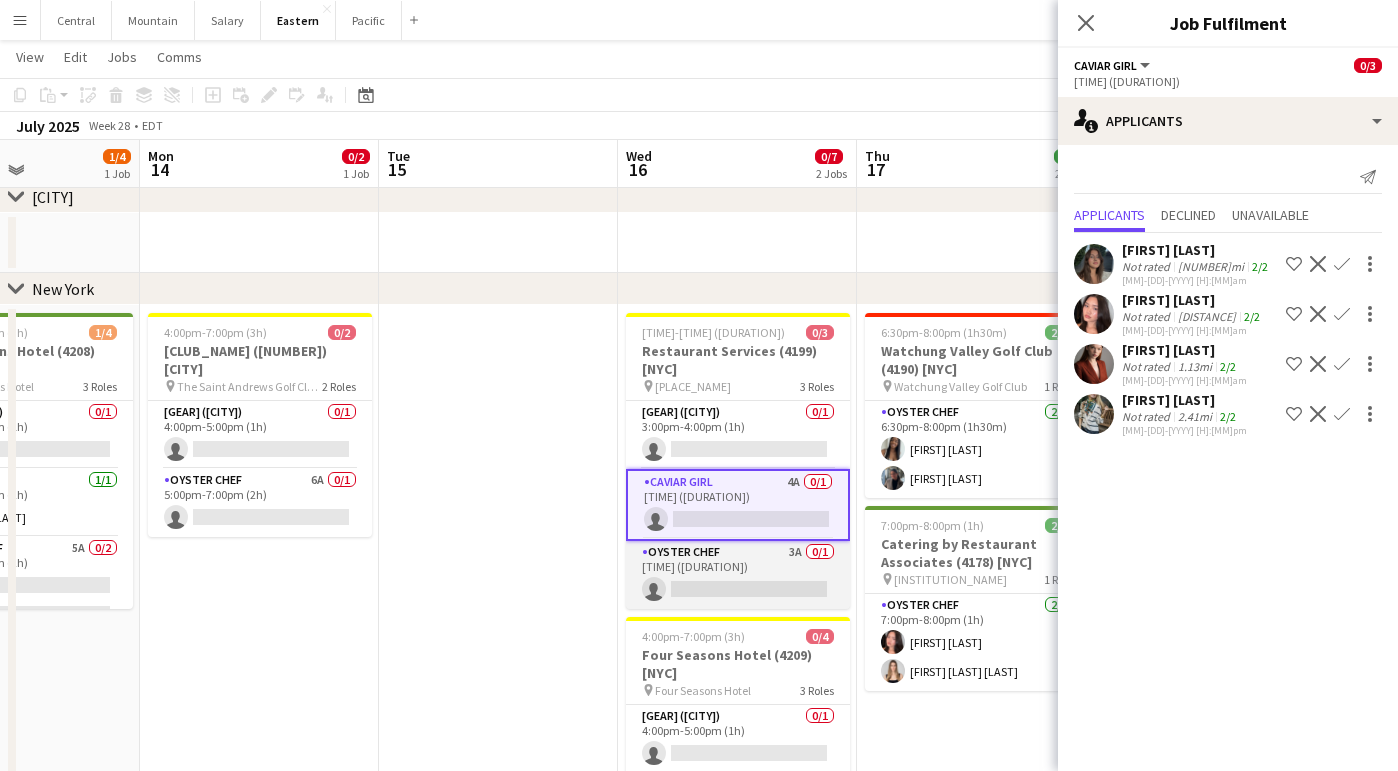 click on "Oyster Chef   3A   0/1   [TIME]-[TIME] ([DURATION])
single-neutral-actions" at bounding box center (738, 575) 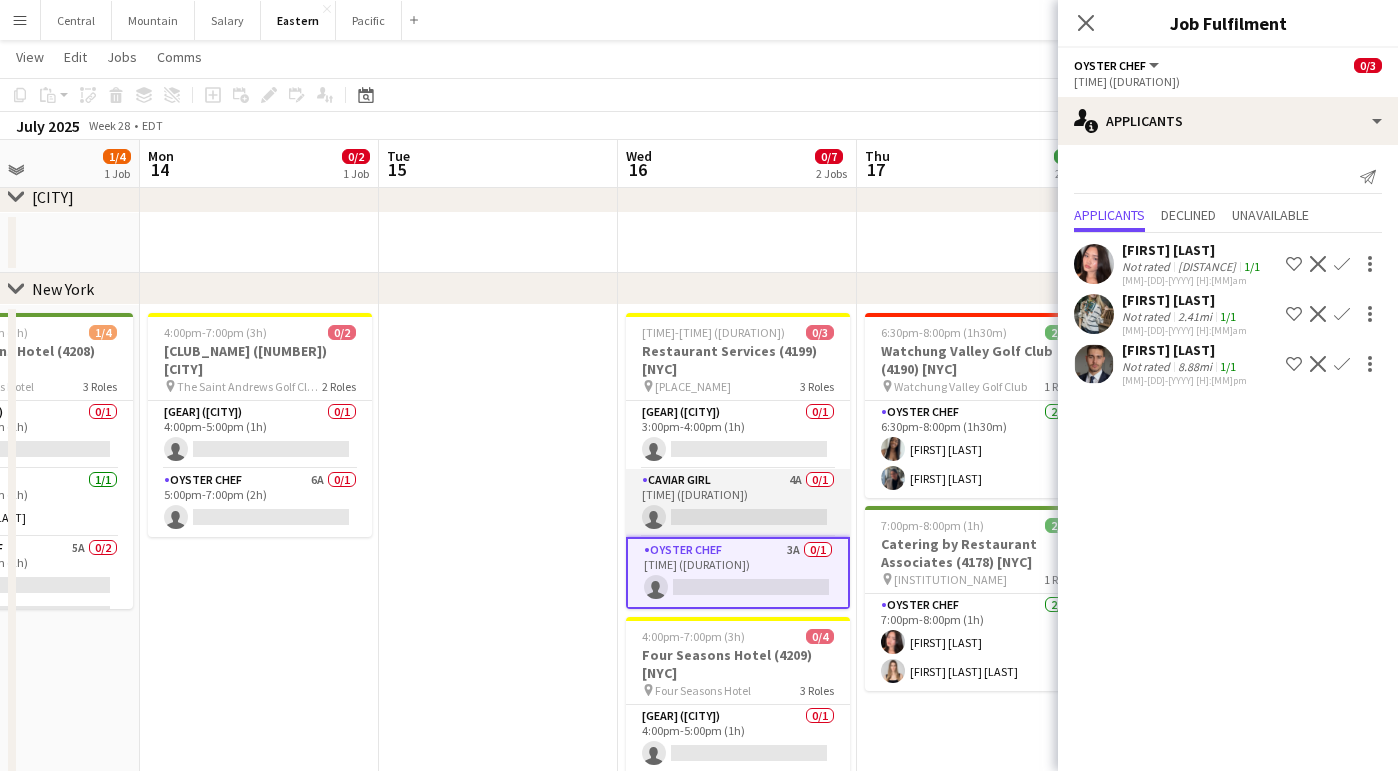click on "[ROLE_NAME] [NUMBER] [SLOT] [TIME] ([DURATION])" at bounding box center (738, 503) 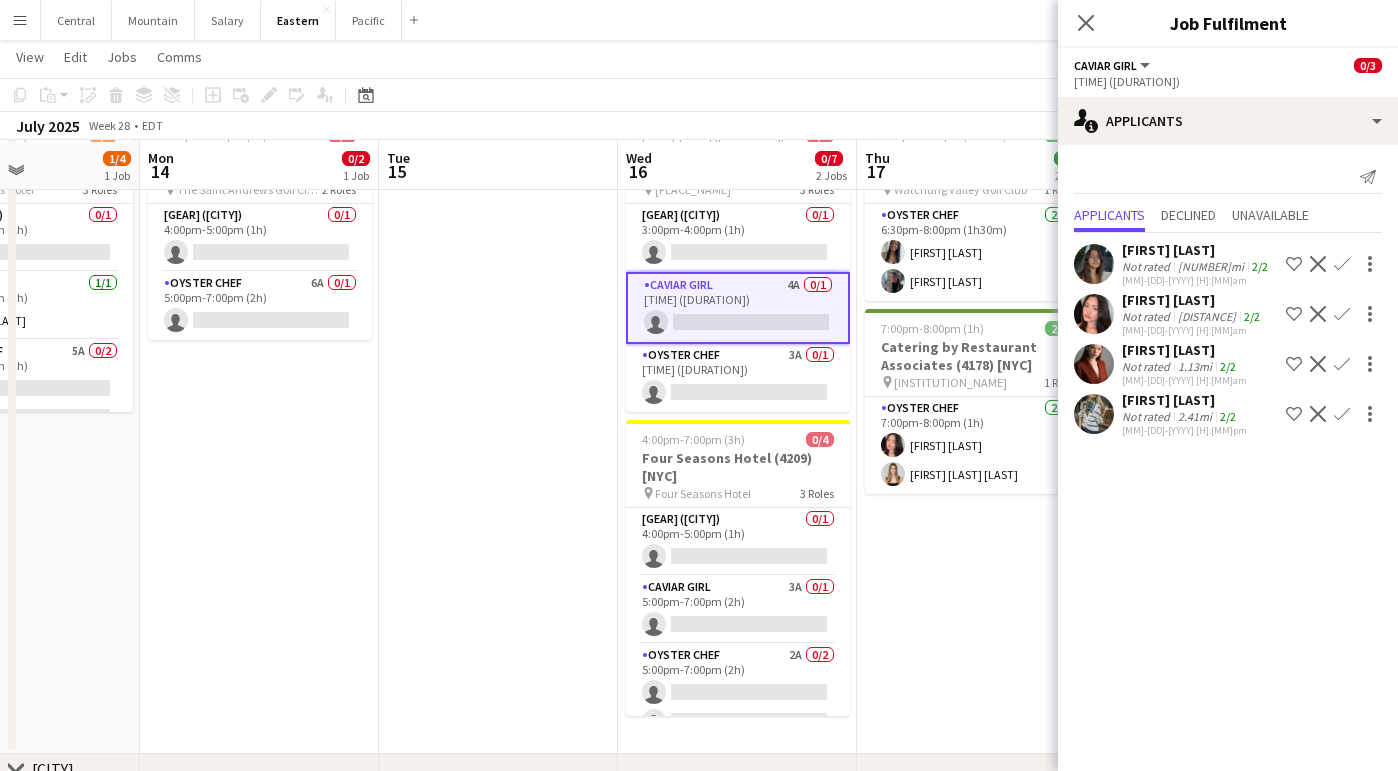 scroll, scrollTop: 486, scrollLeft: 0, axis: vertical 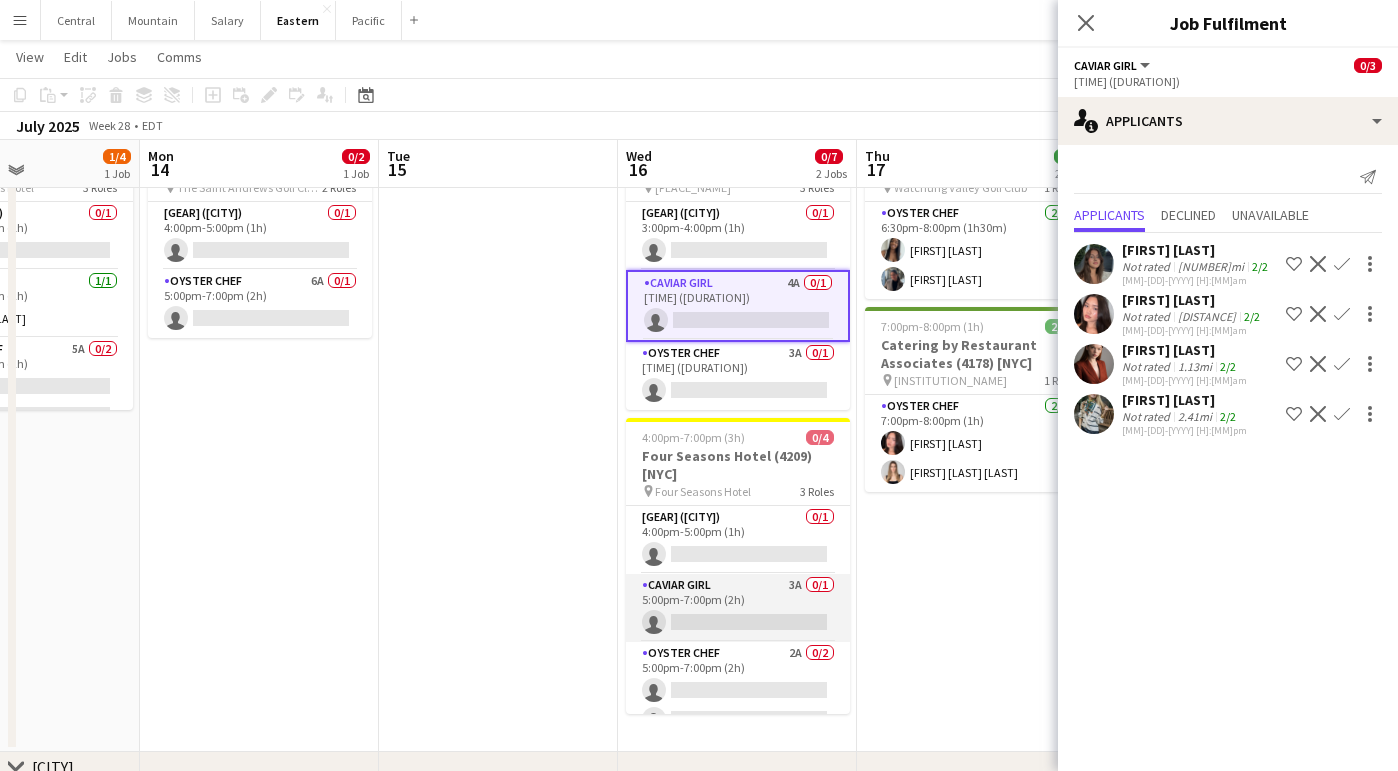 click on "[ROLE_NAME] [NUMBER] [SLOT] [TIME] ([DURATION])" at bounding box center [738, 608] 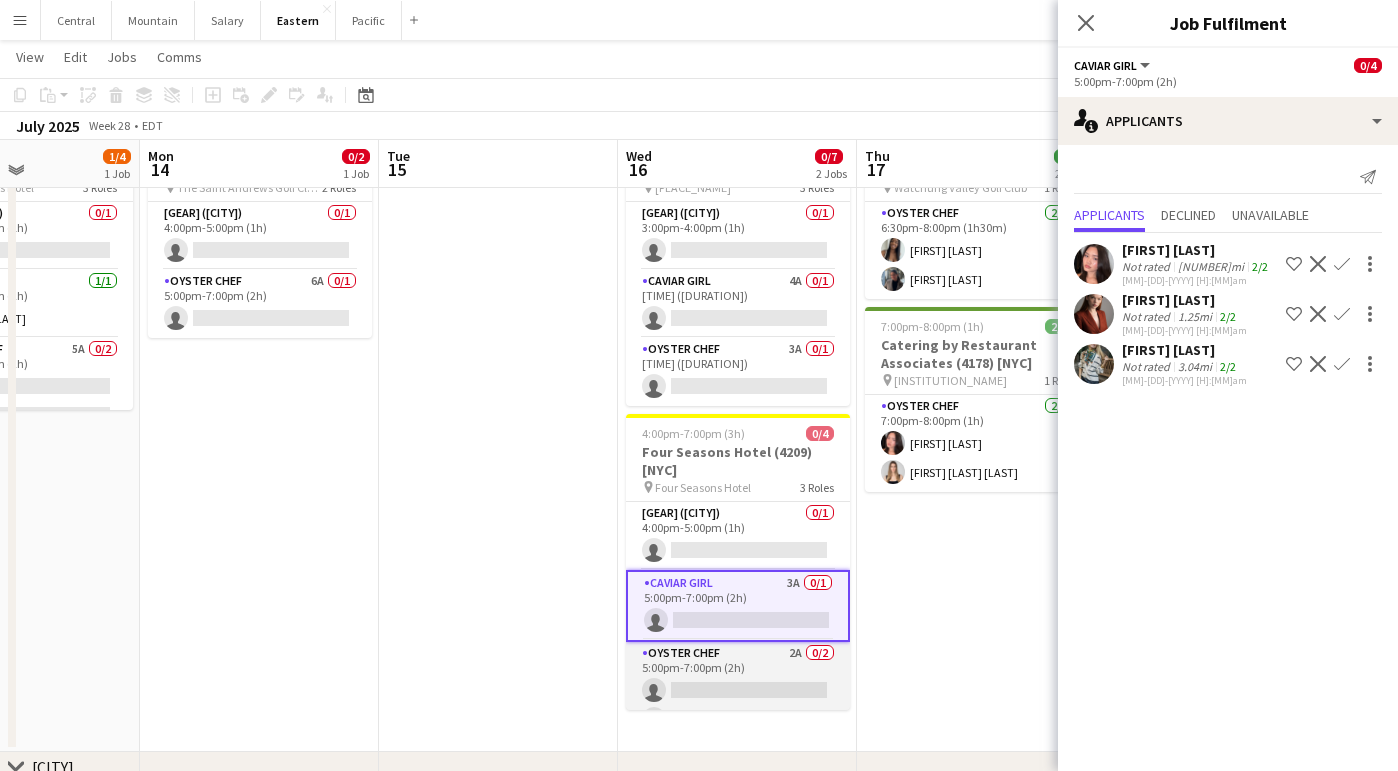 click on "Oyster Chef   2A   0/2   5:00pm-7:00pm (2h)
single-neutral-actions
single-neutral-actions" at bounding box center (738, 690) 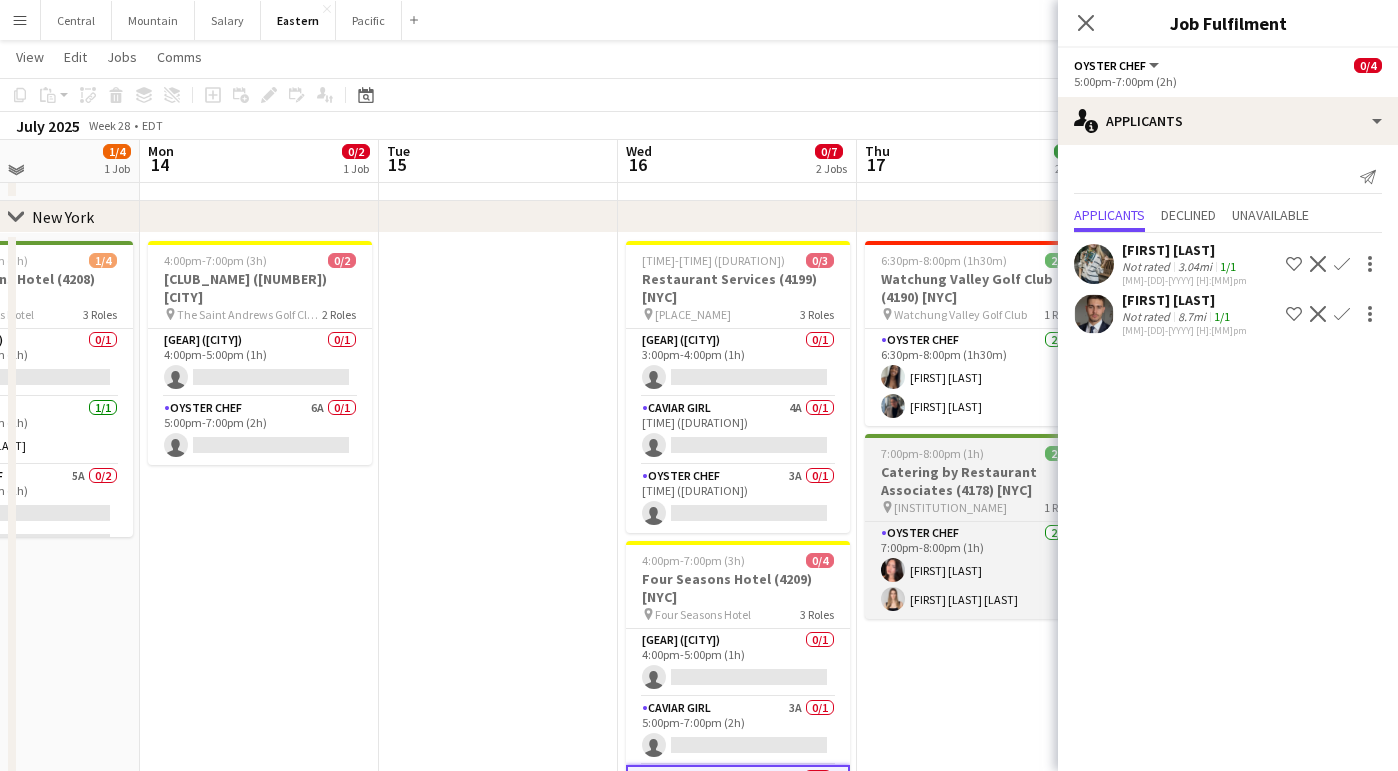scroll, scrollTop: 364, scrollLeft: 0, axis: vertical 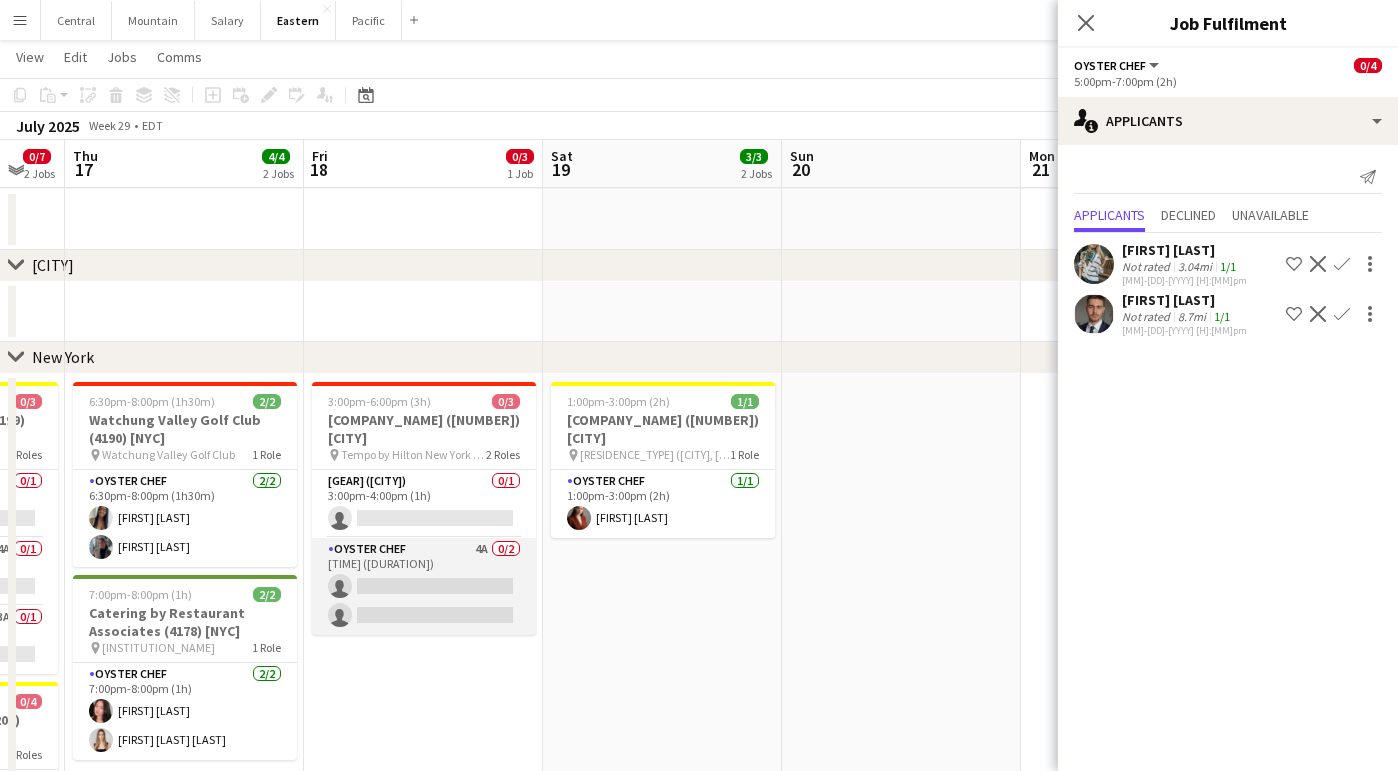 click on "Oyster Chef   4A   0/2   [TIME]-[TIME] ([DURATION])
single-neutral-actions
single-neutral-actions" at bounding box center (424, 586) 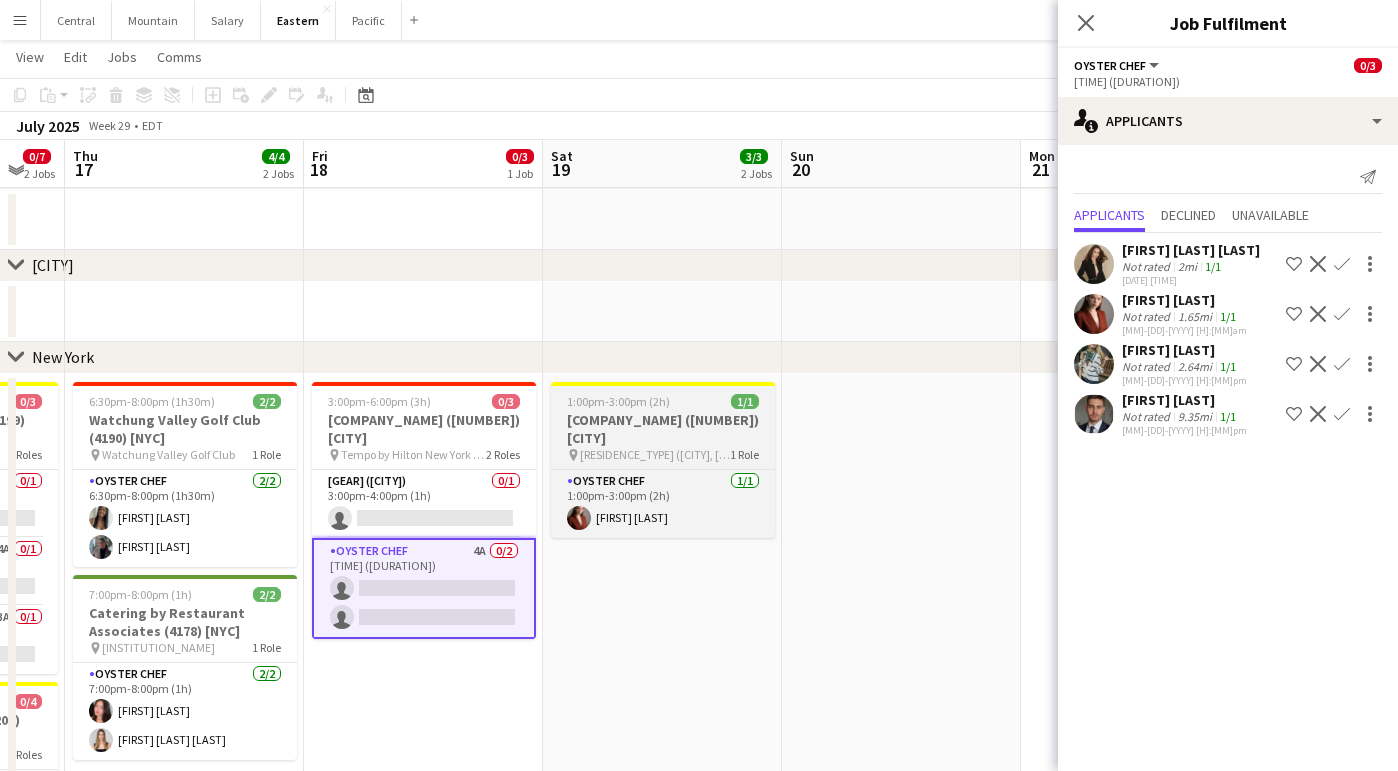 scroll, scrollTop: 0, scrollLeft: 643, axis: horizontal 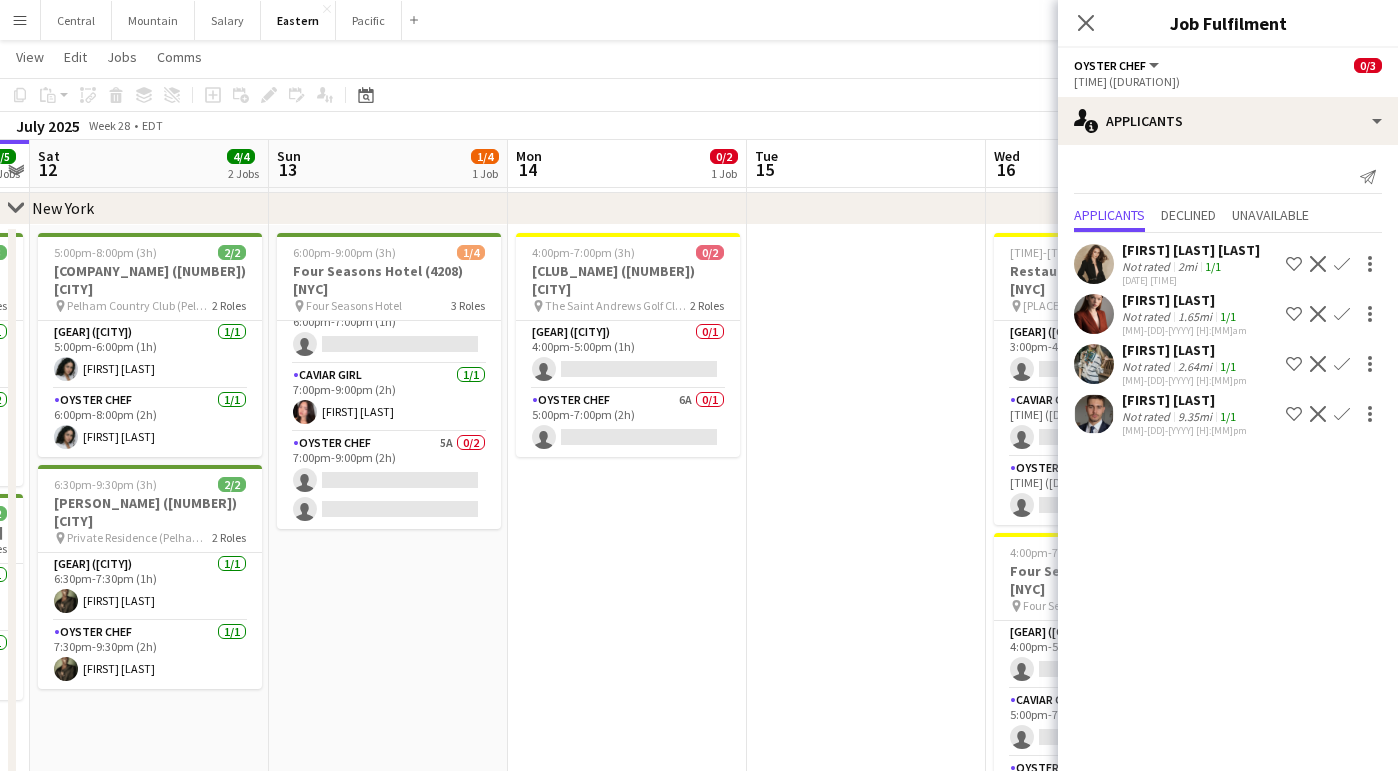 click on "Menu" at bounding box center (20, 20) 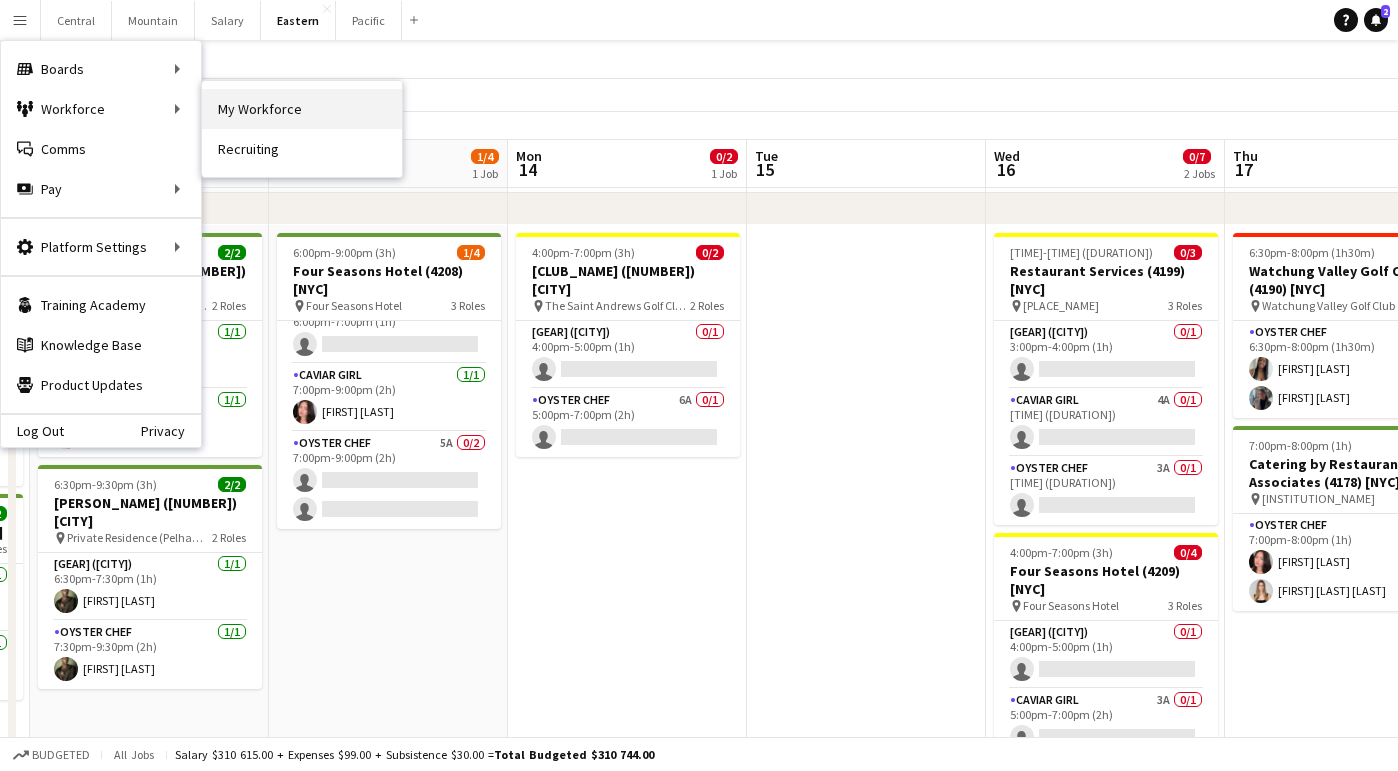 click on "My Workforce" at bounding box center (302, 109) 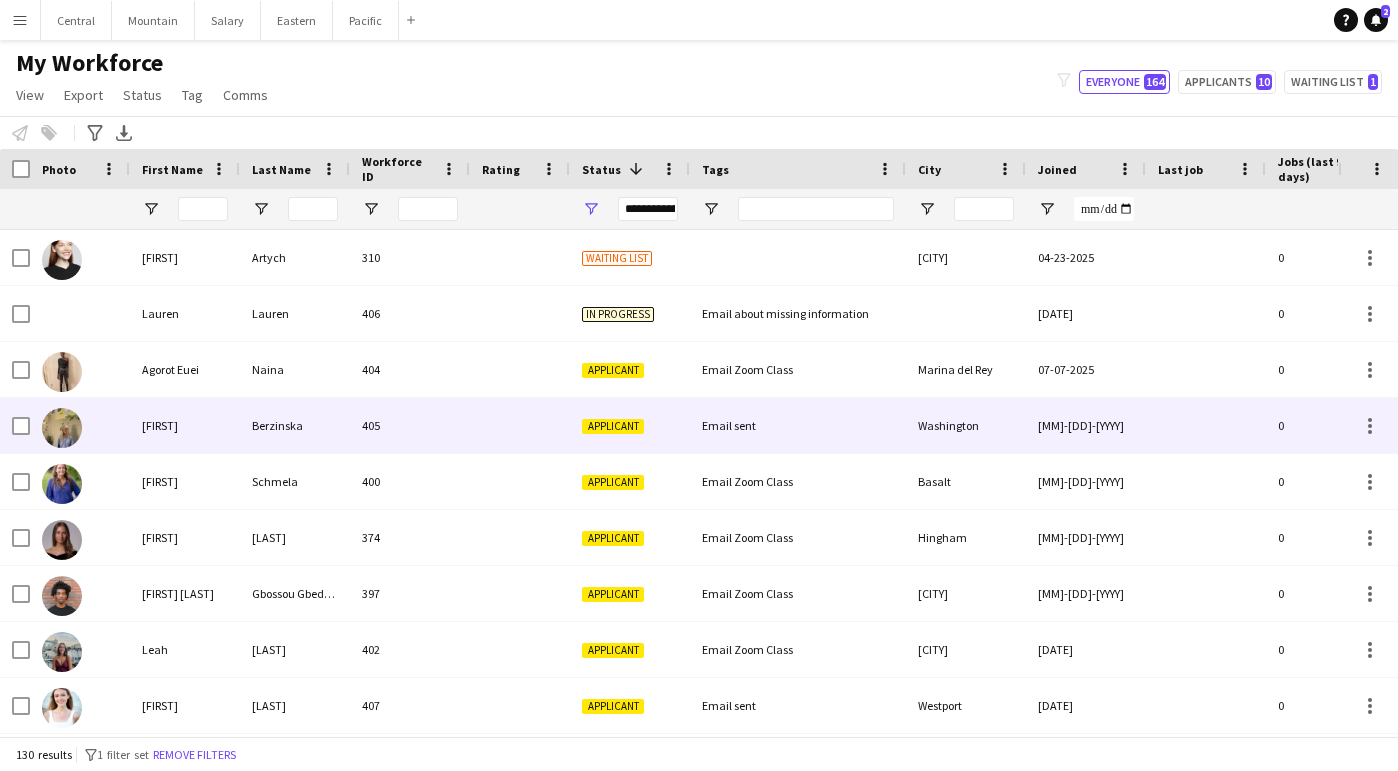 scroll, scrollTop: 0, scrollLeft: 0, axis: both 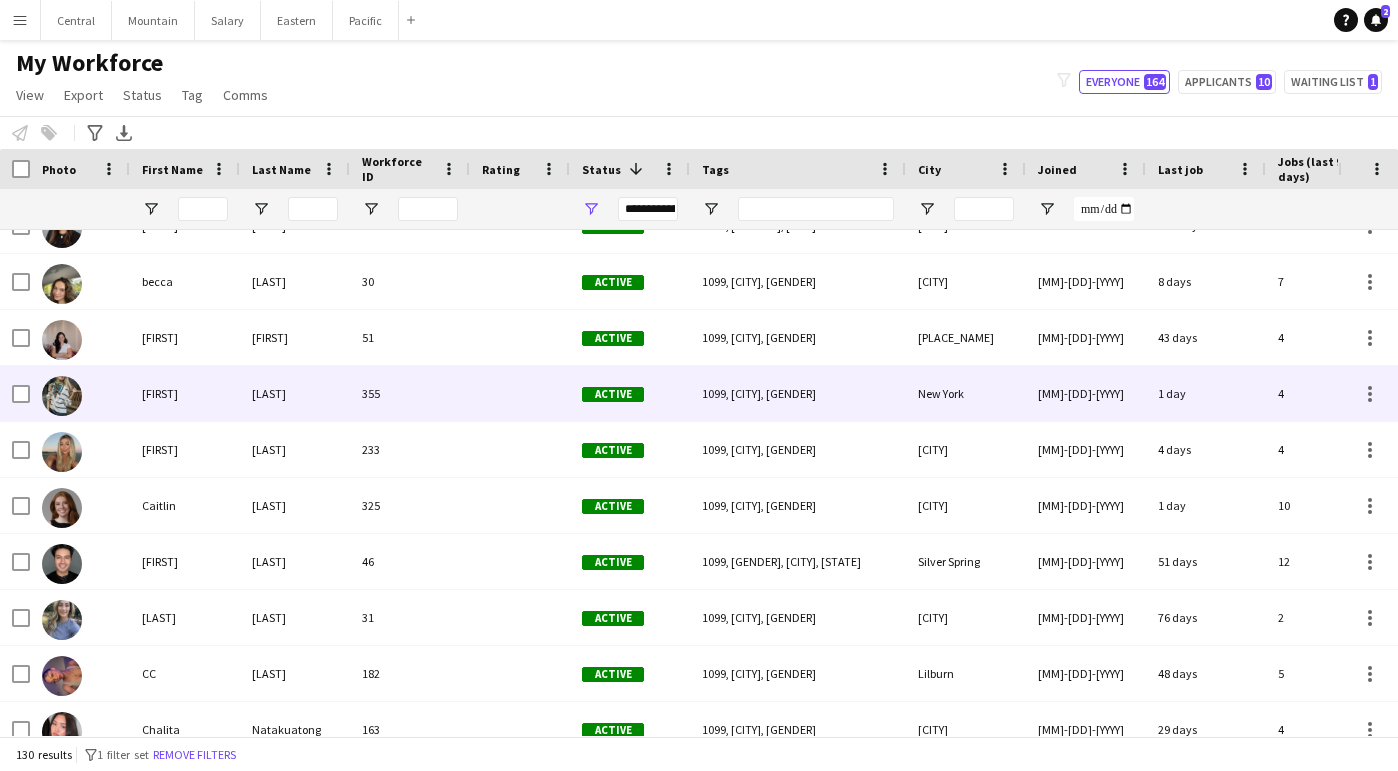 click on "355" at bounding box center [410, 393] 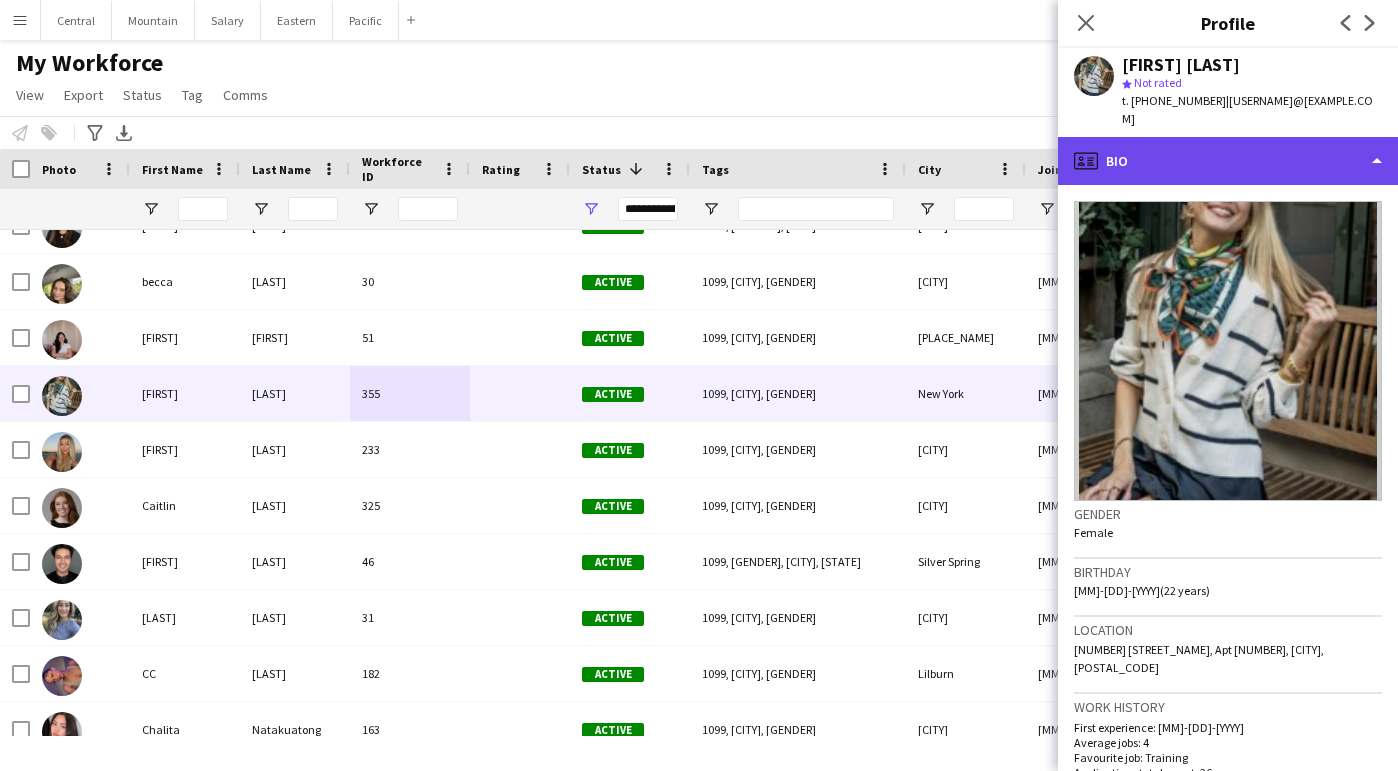 click on "profile
Bio" 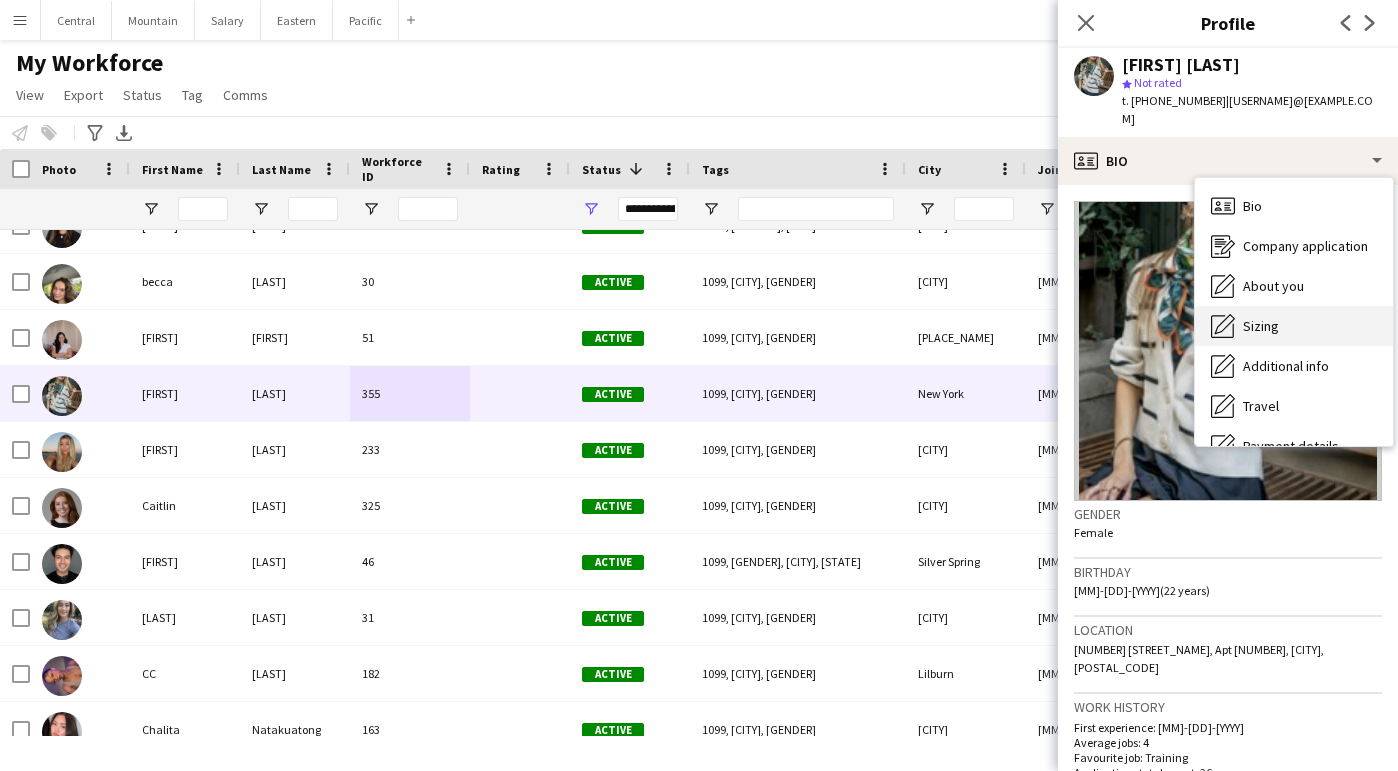 click 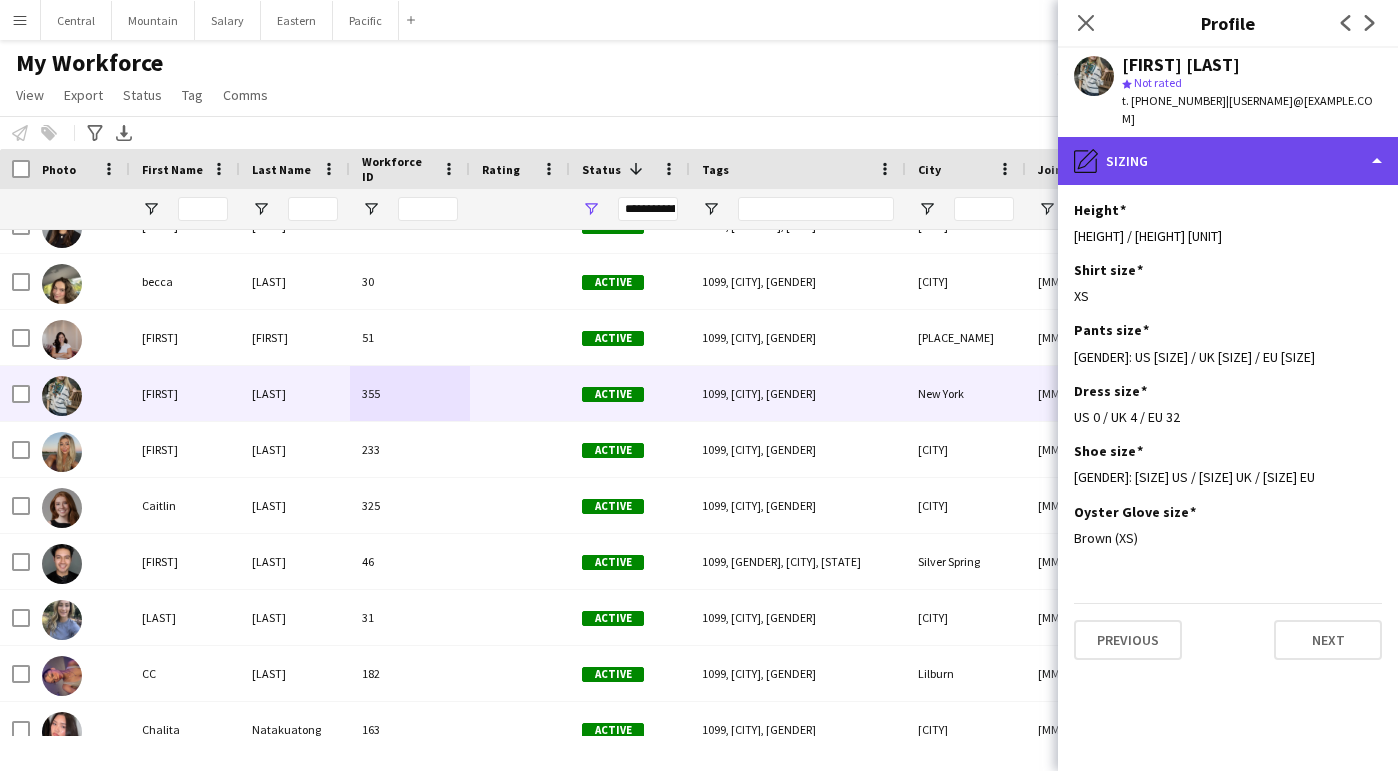 click on "pencil4
Sizing" 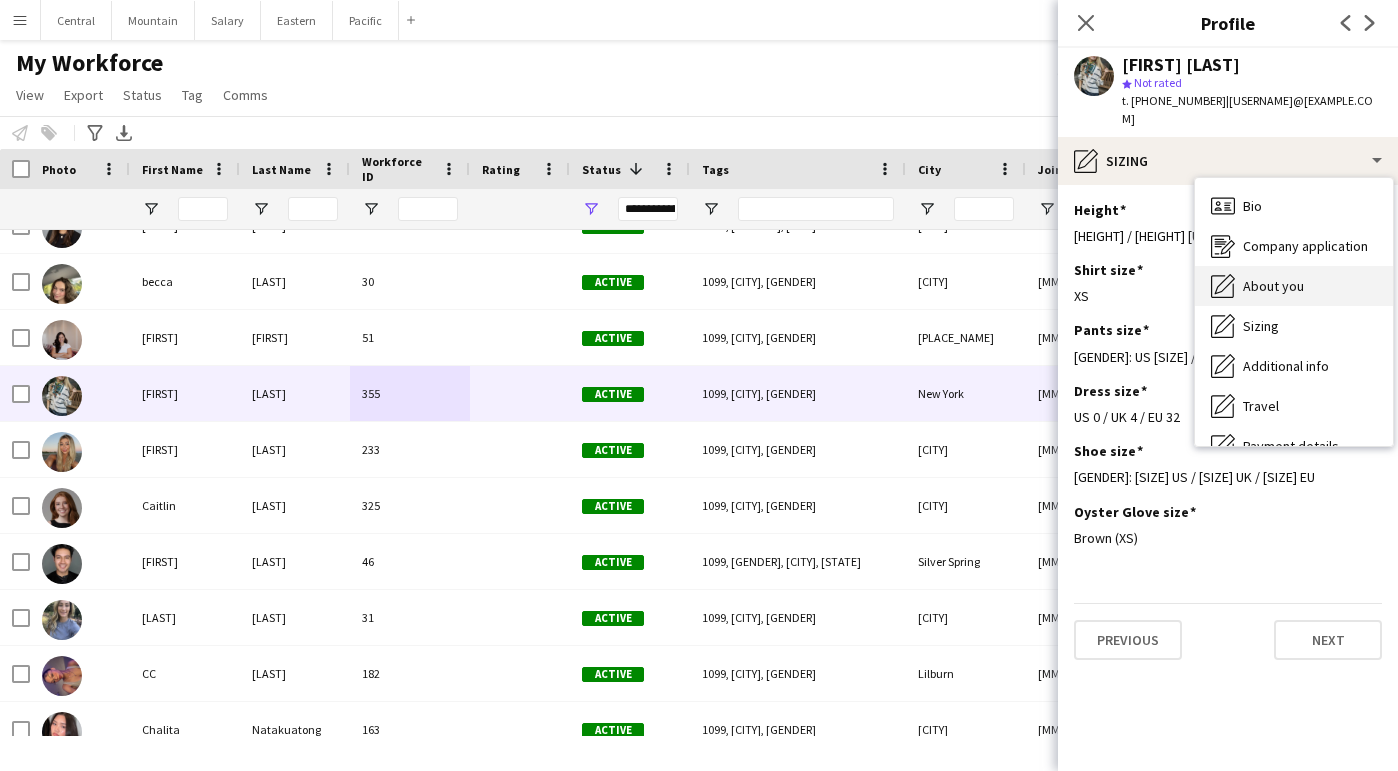 click on "About you" at bounding box center (1273, 286) 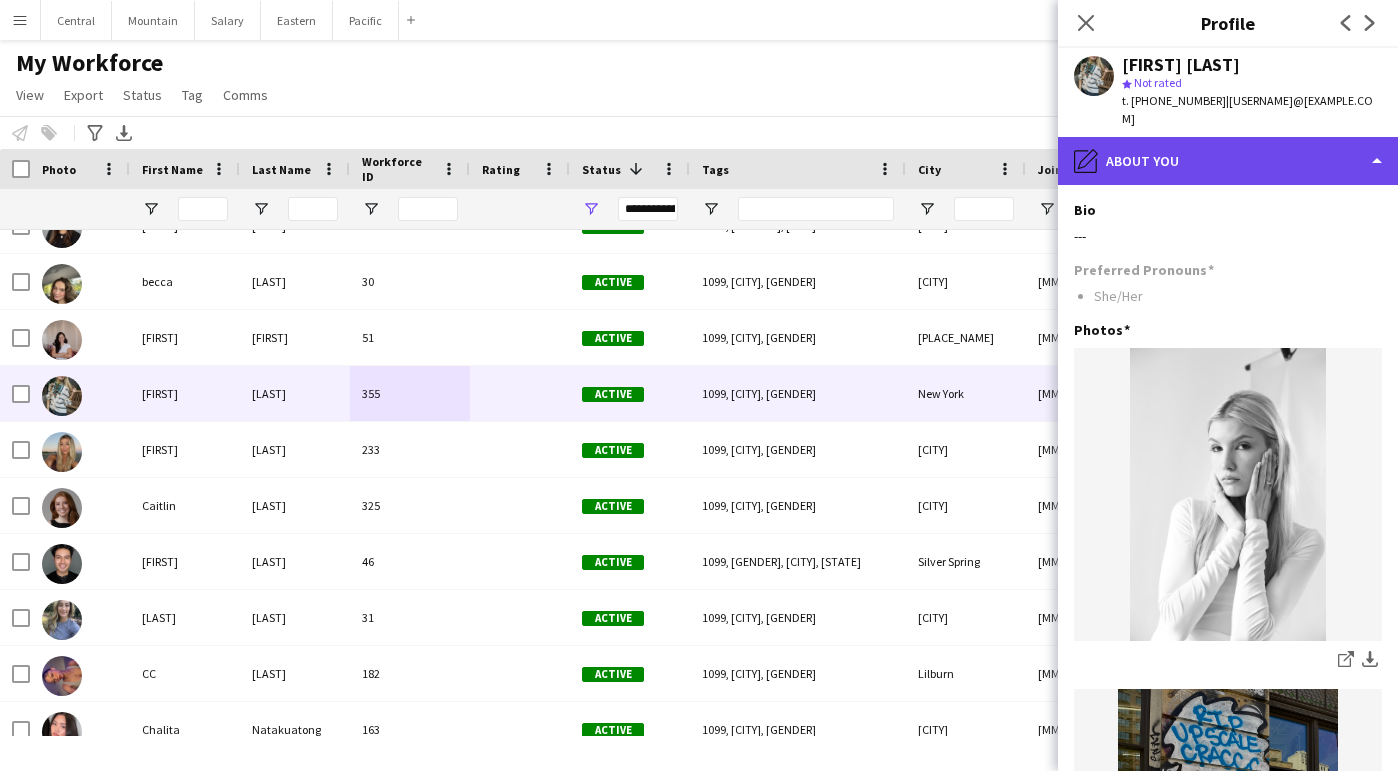 click on "pencil4
About you" 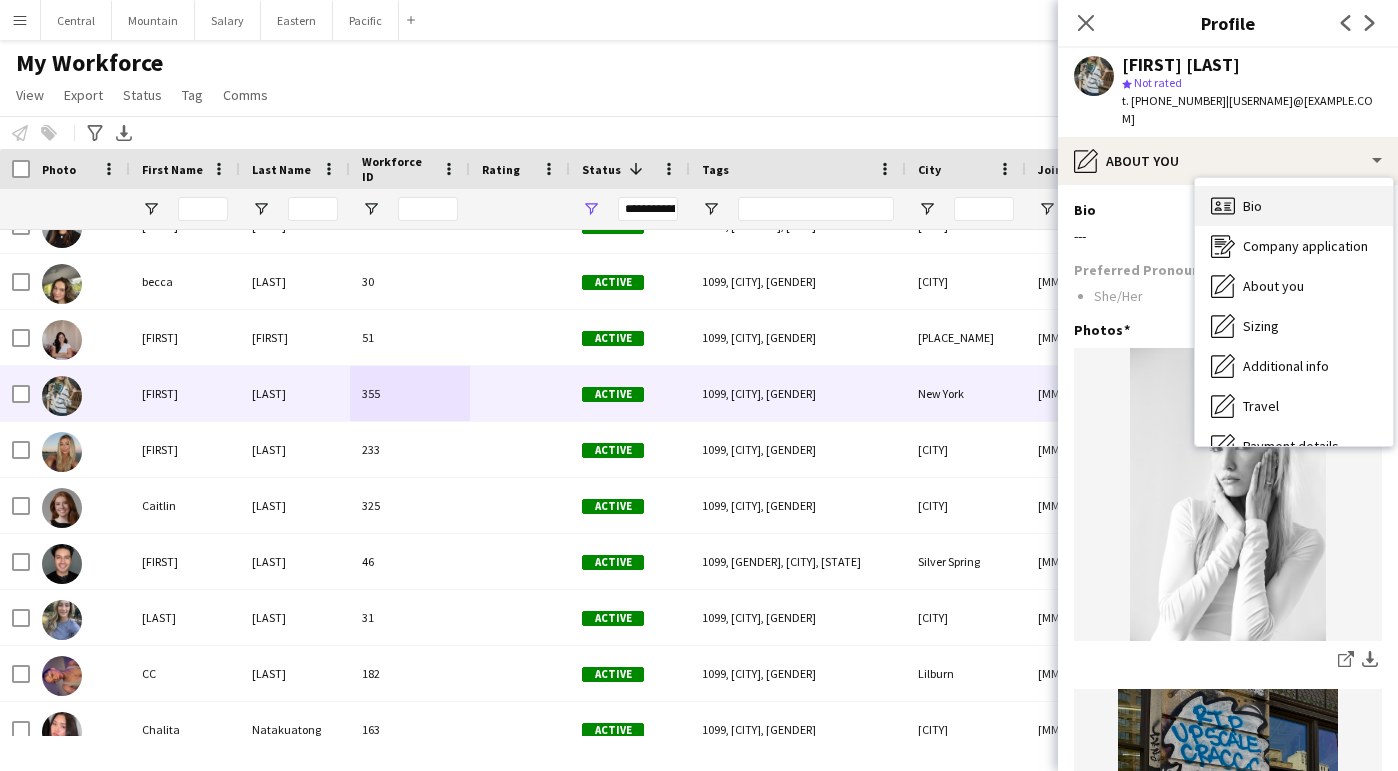 click on "Bio
Bio" at bounding box center [1294, 206] 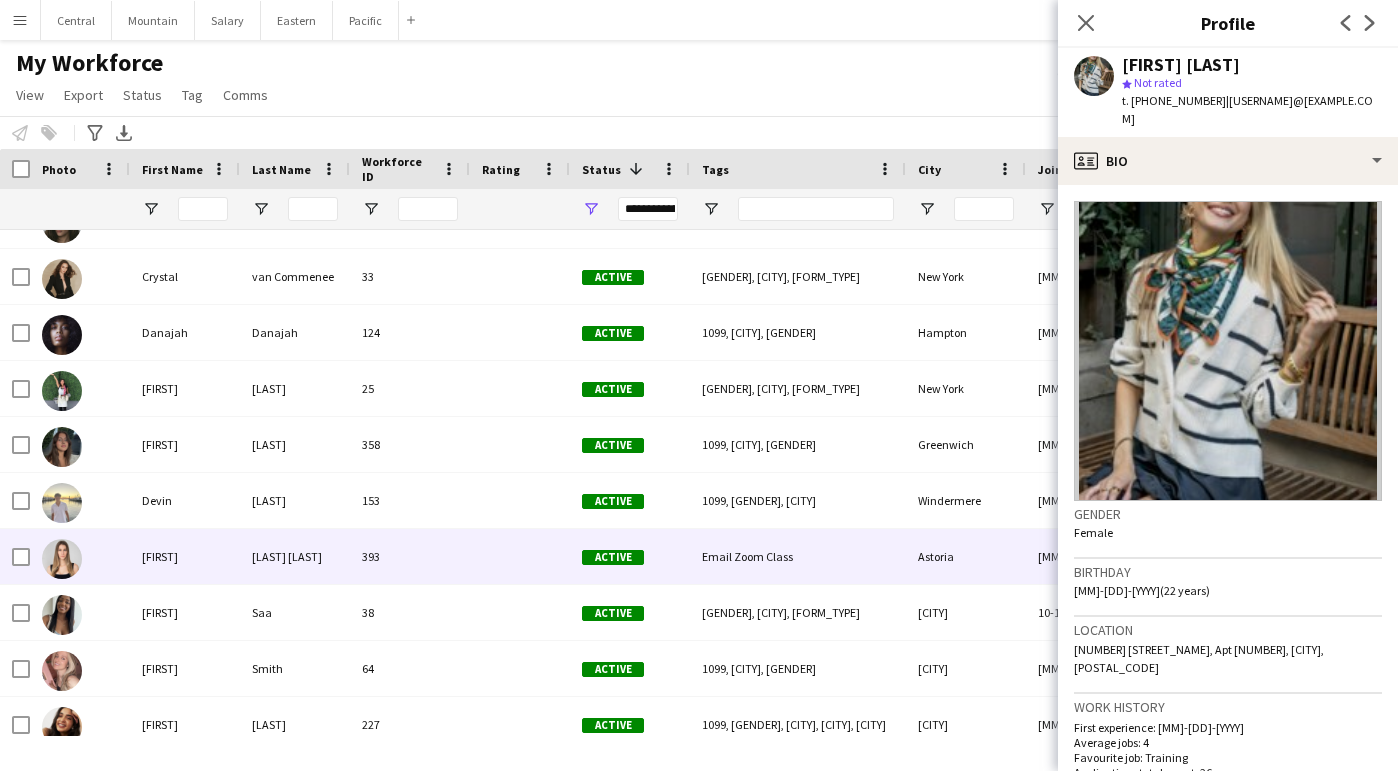 click on "[FIRST]" at bounding box center [185, 556] 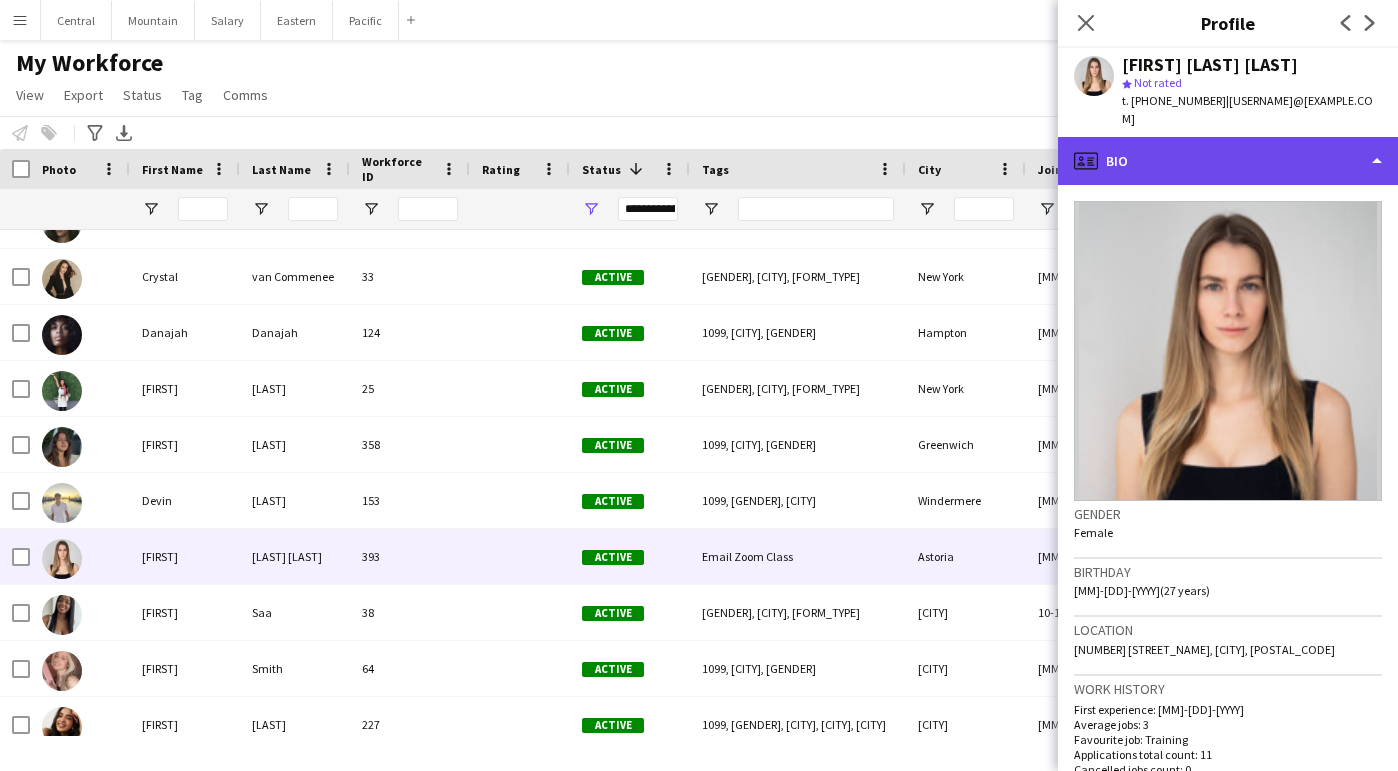 click on "profile
Bio" 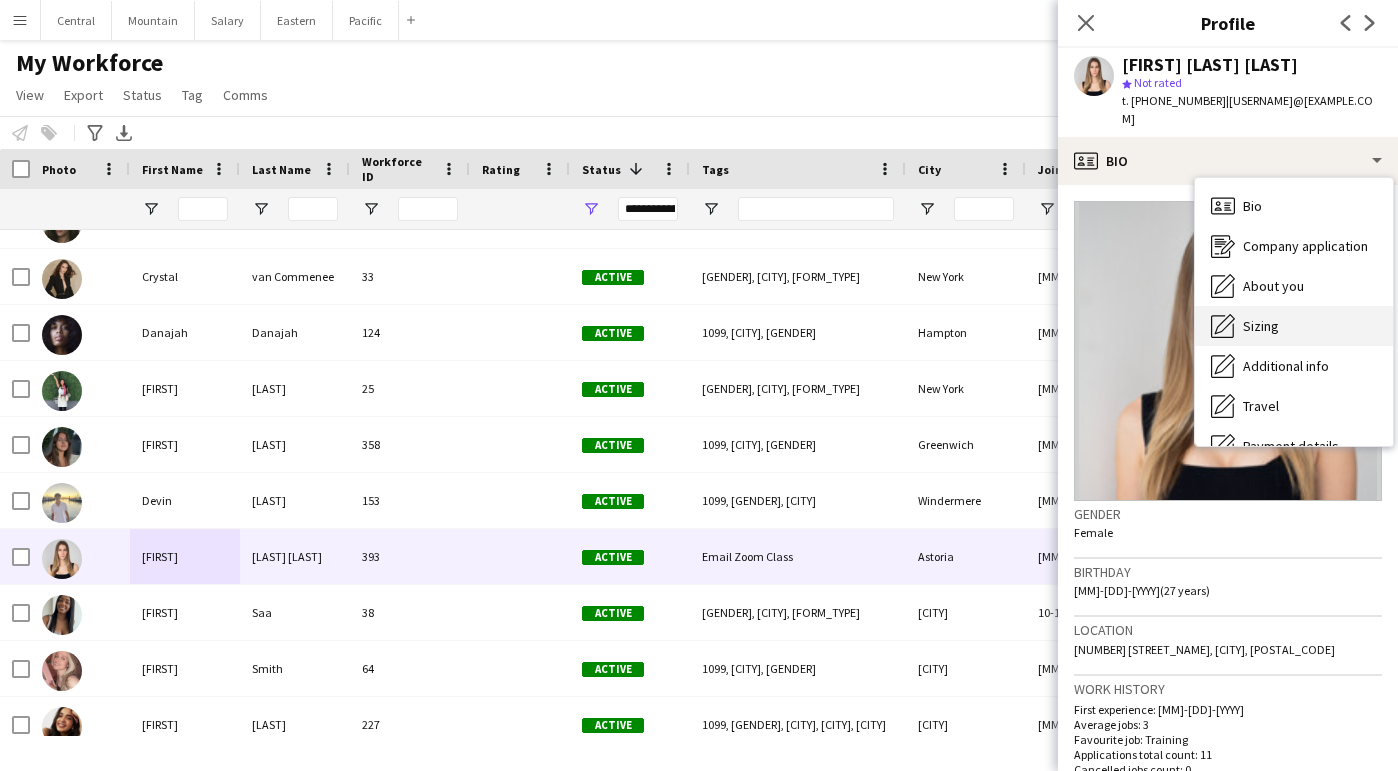 click 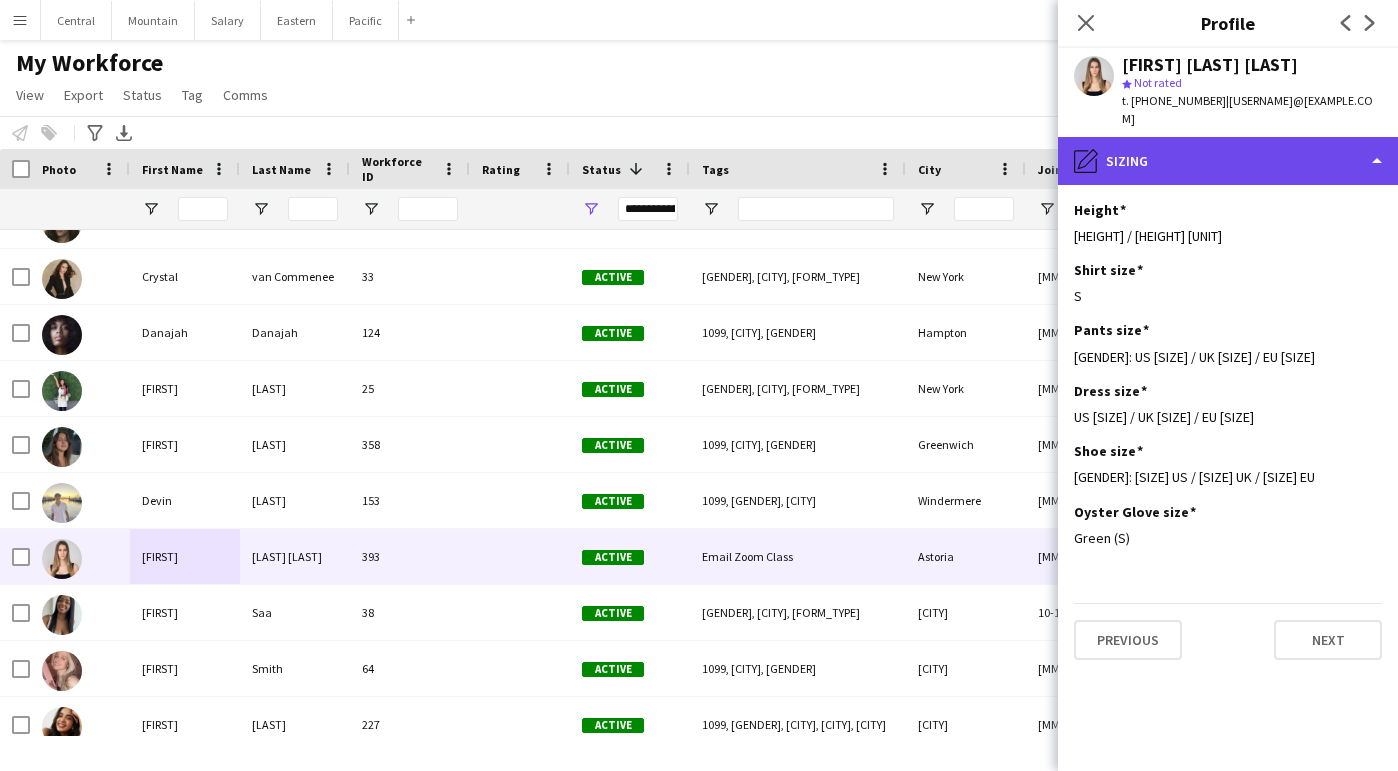 click on "pencil4
Sizing" 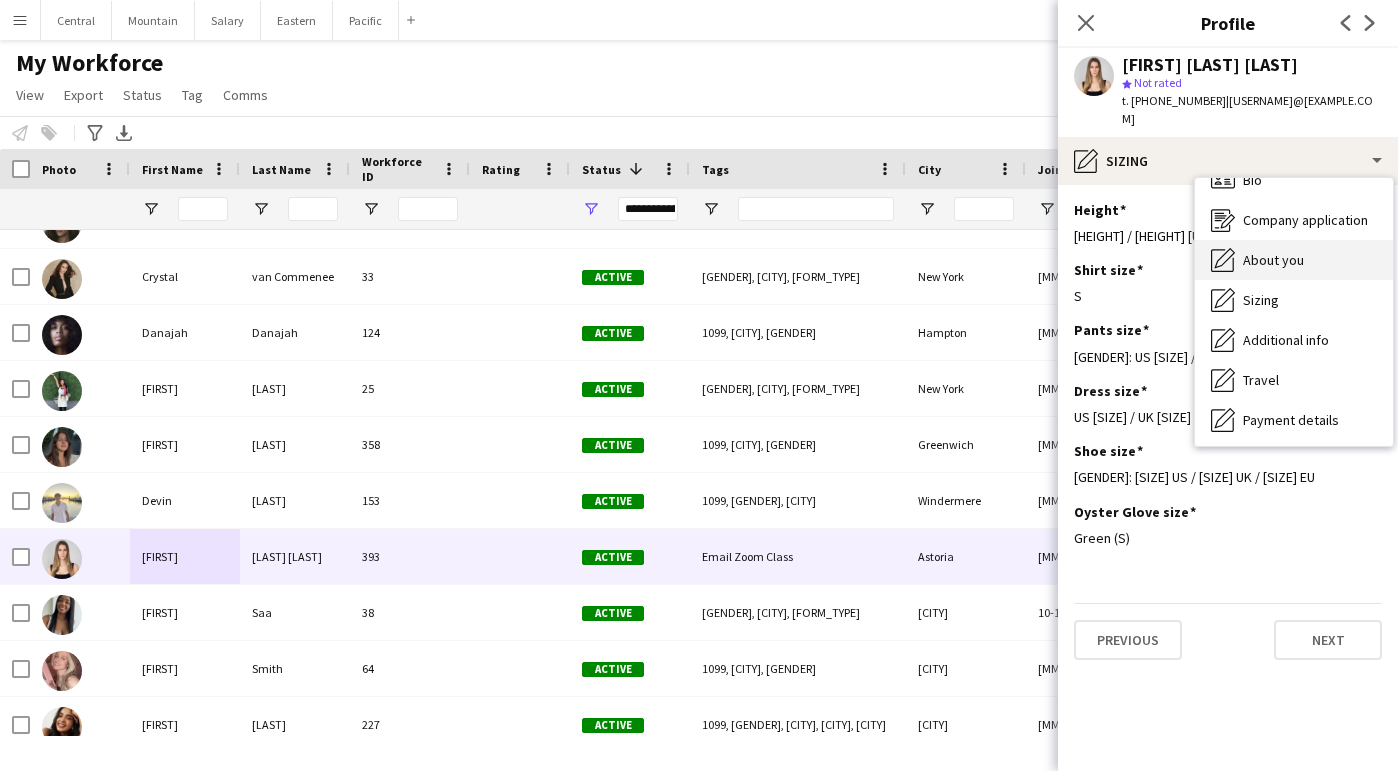 click on "About you
About you" at bounding box center (1294, 260) 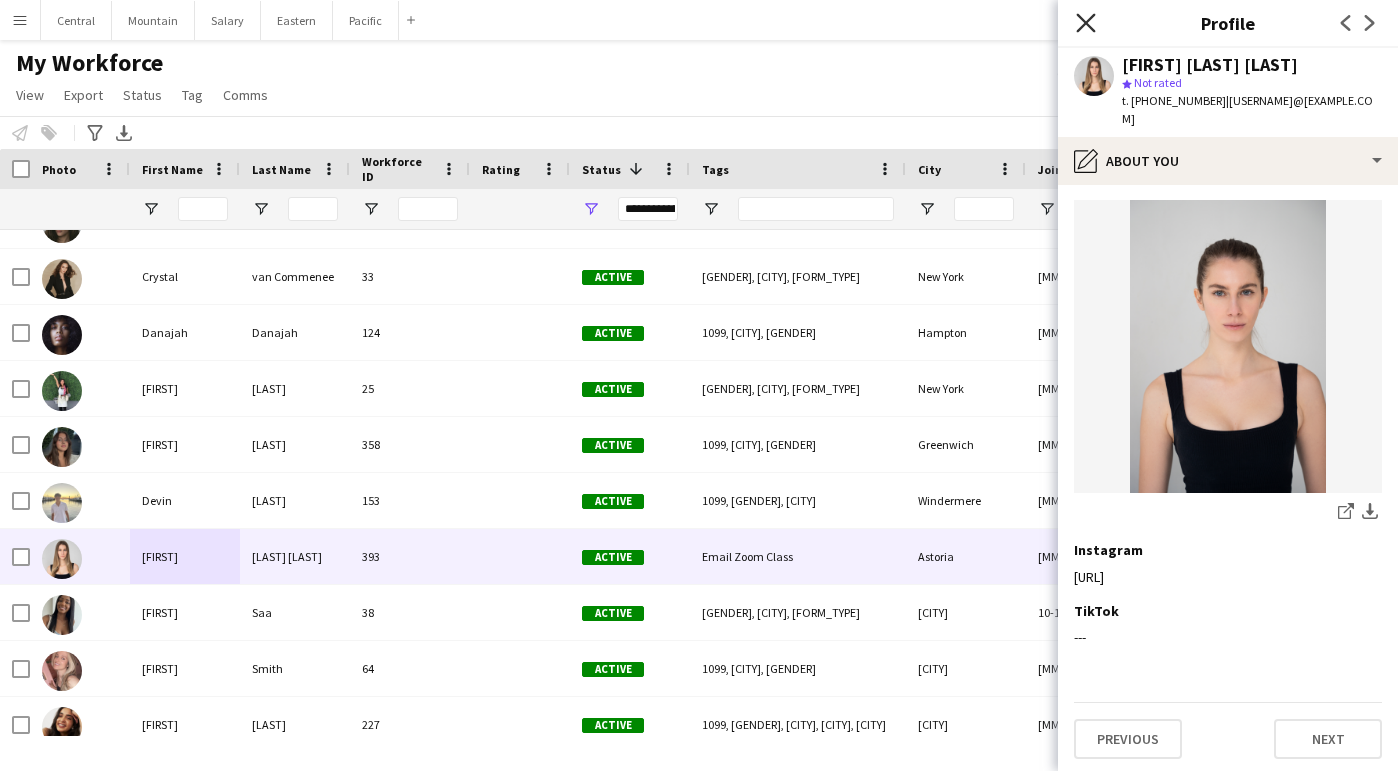 click 